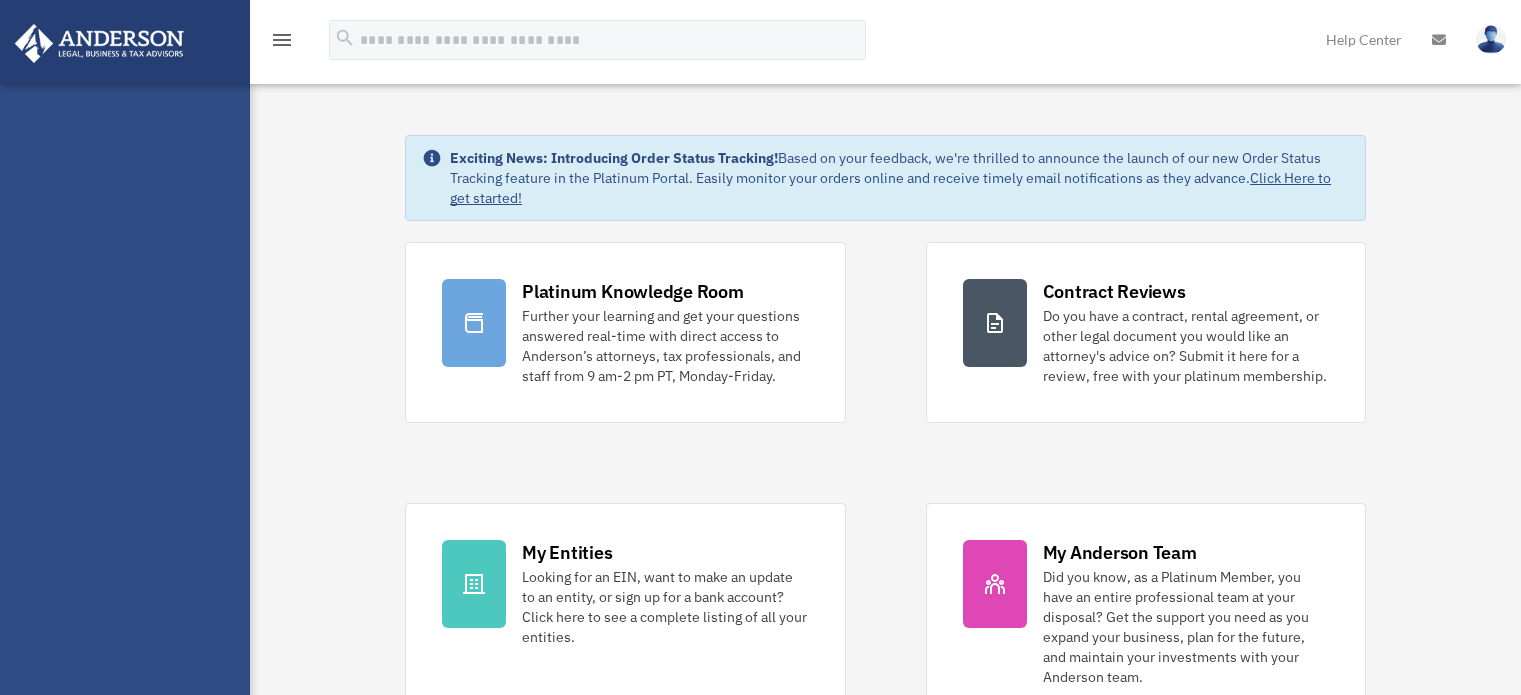 scroll, scrollTop: 0, scrollLeft: 0, axis: both 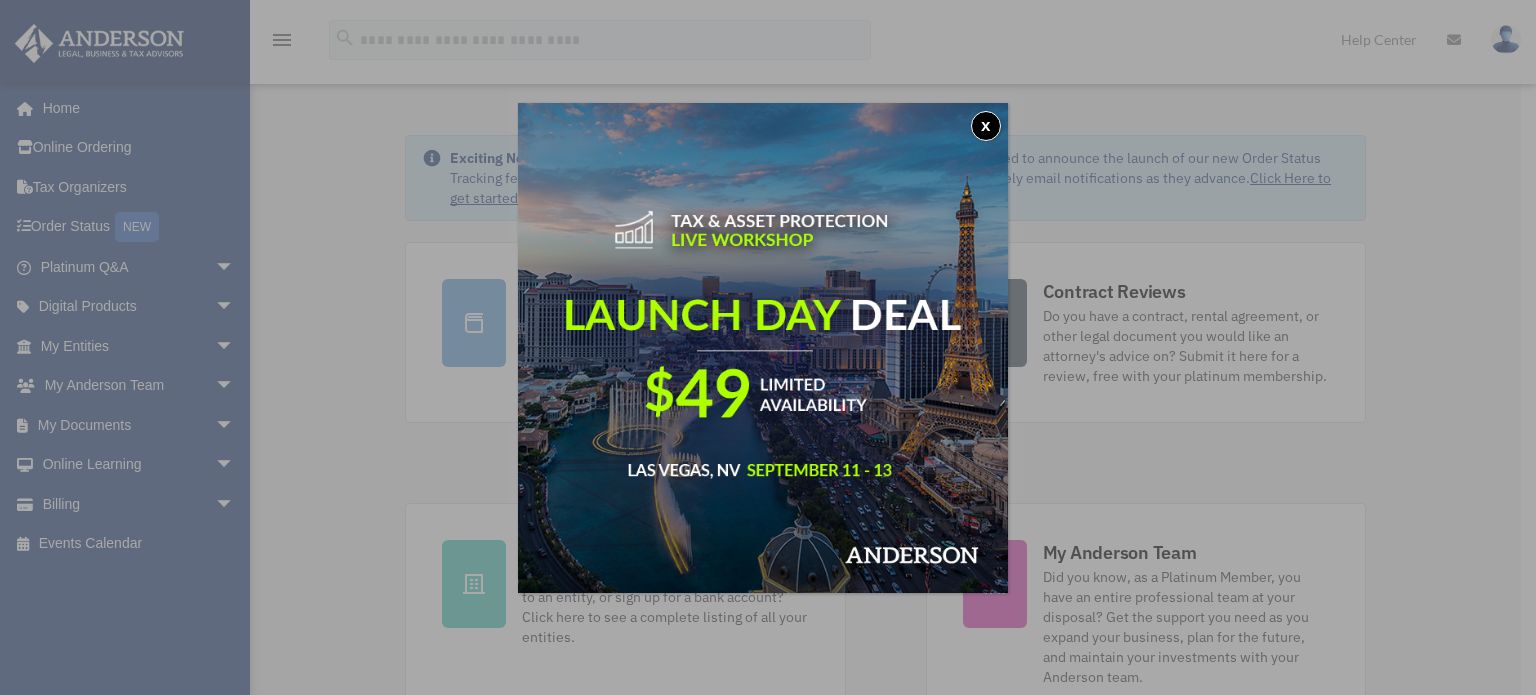 click on "x" at bounding box center (986, 126) 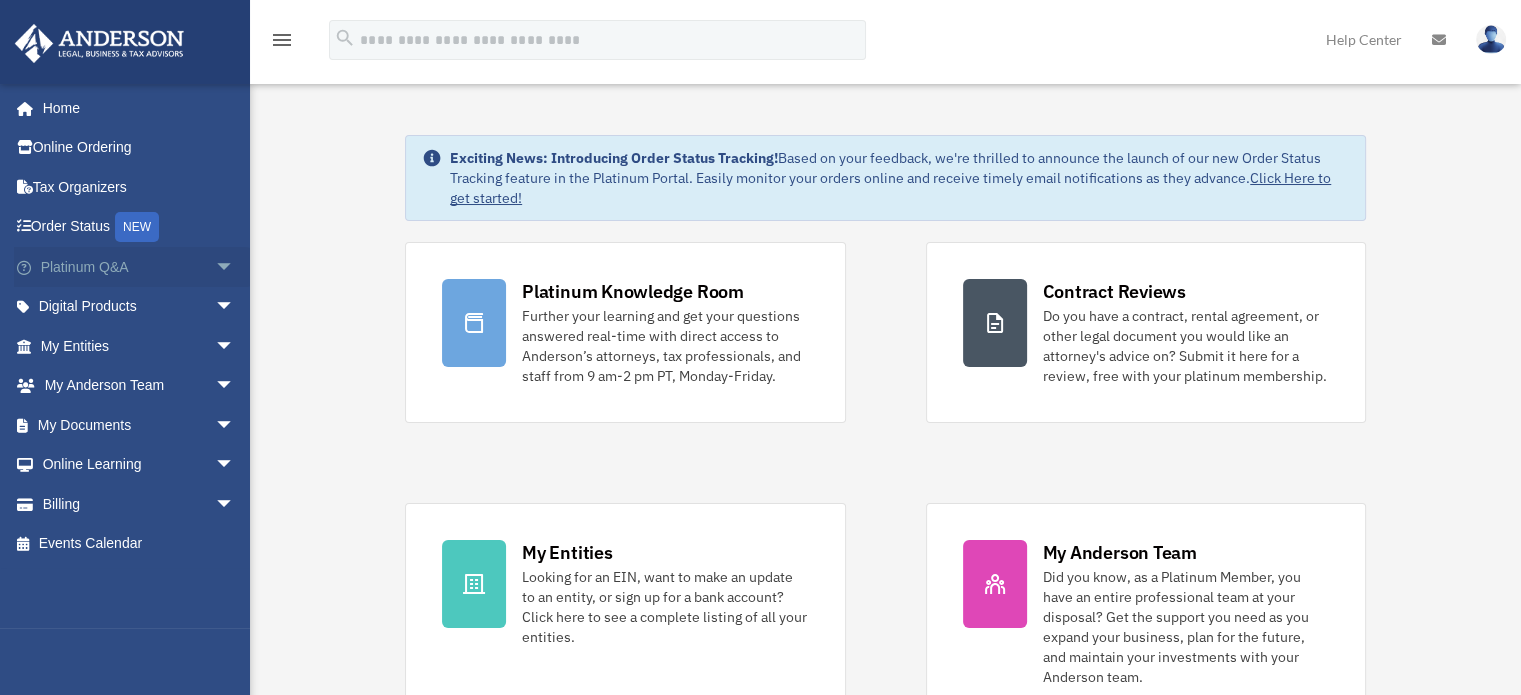 click on "arrow_drop_down" at bounding box center (235, 267) 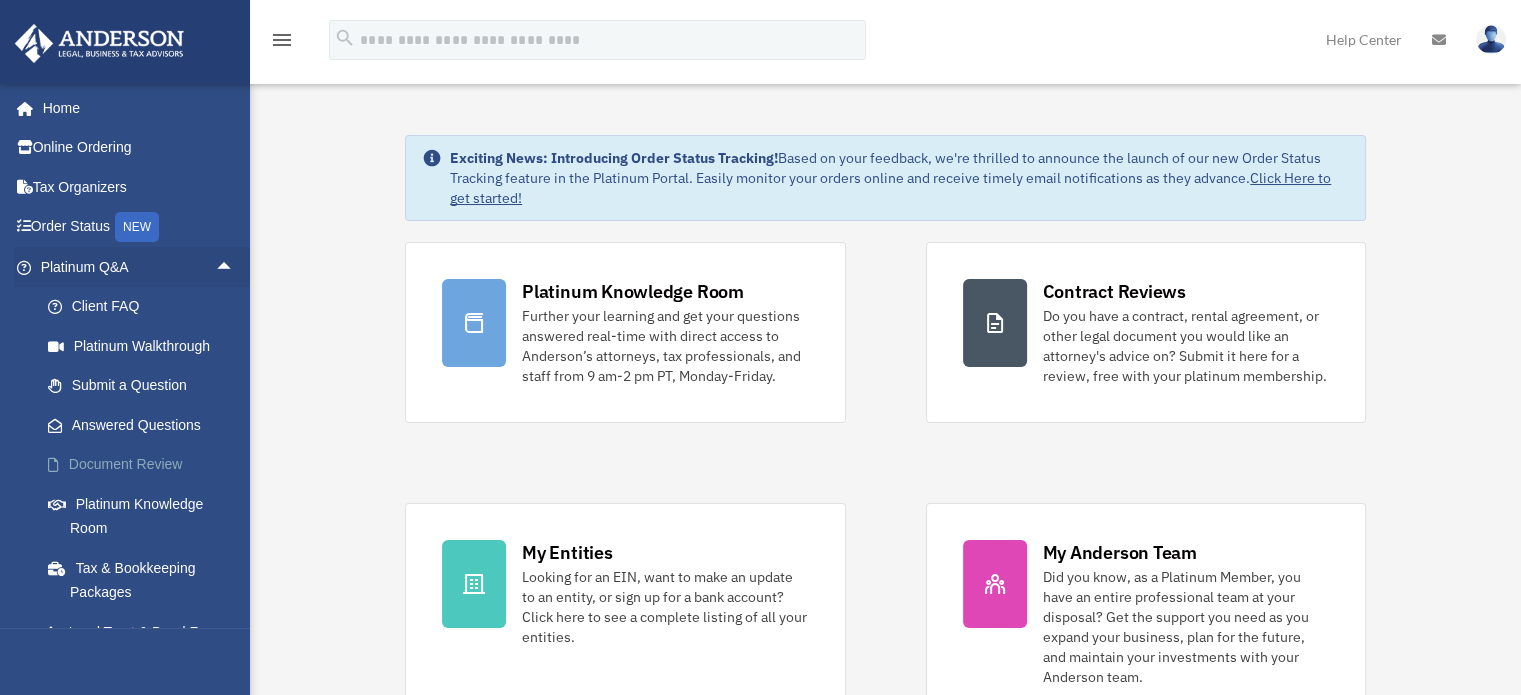 click on "Document Review" at bounding box center [146, 465] 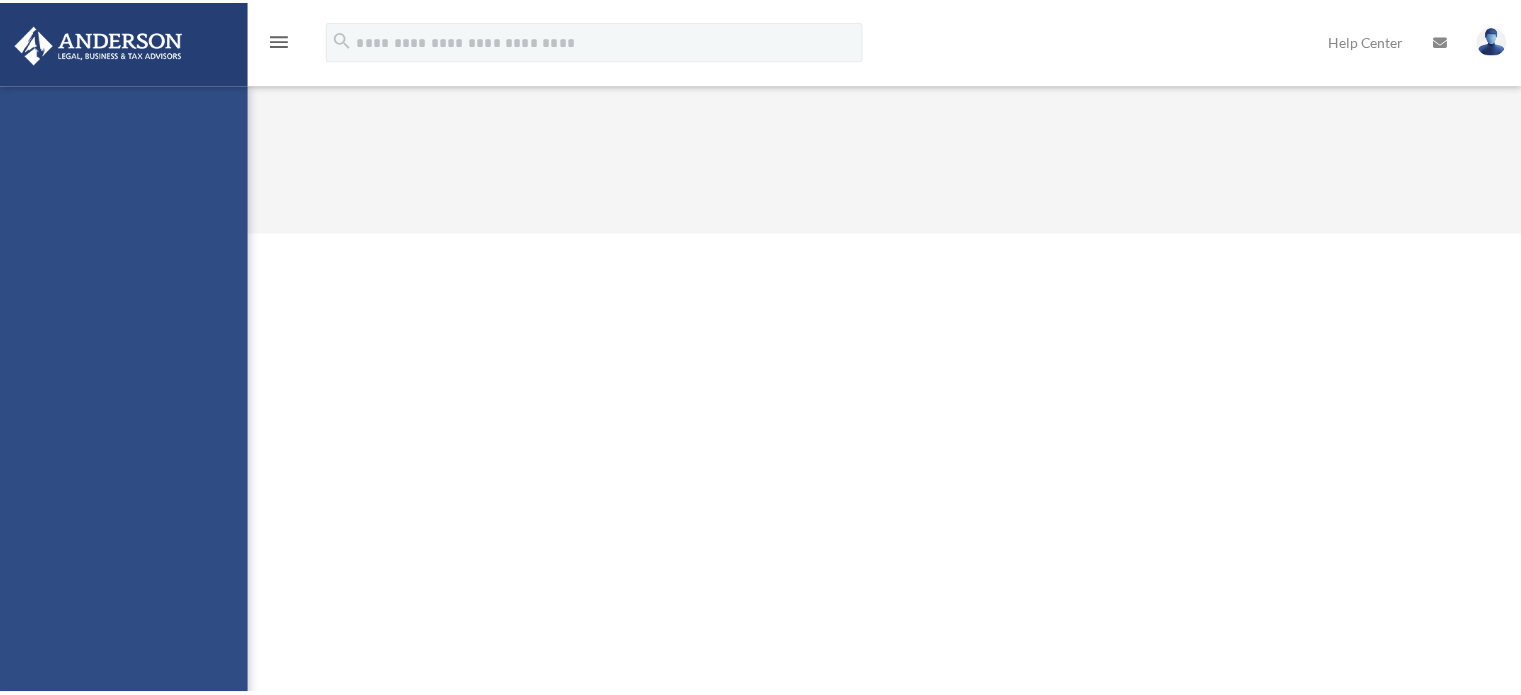 scroll, scrollTop: 0, scrollLeft: 0, axis: both 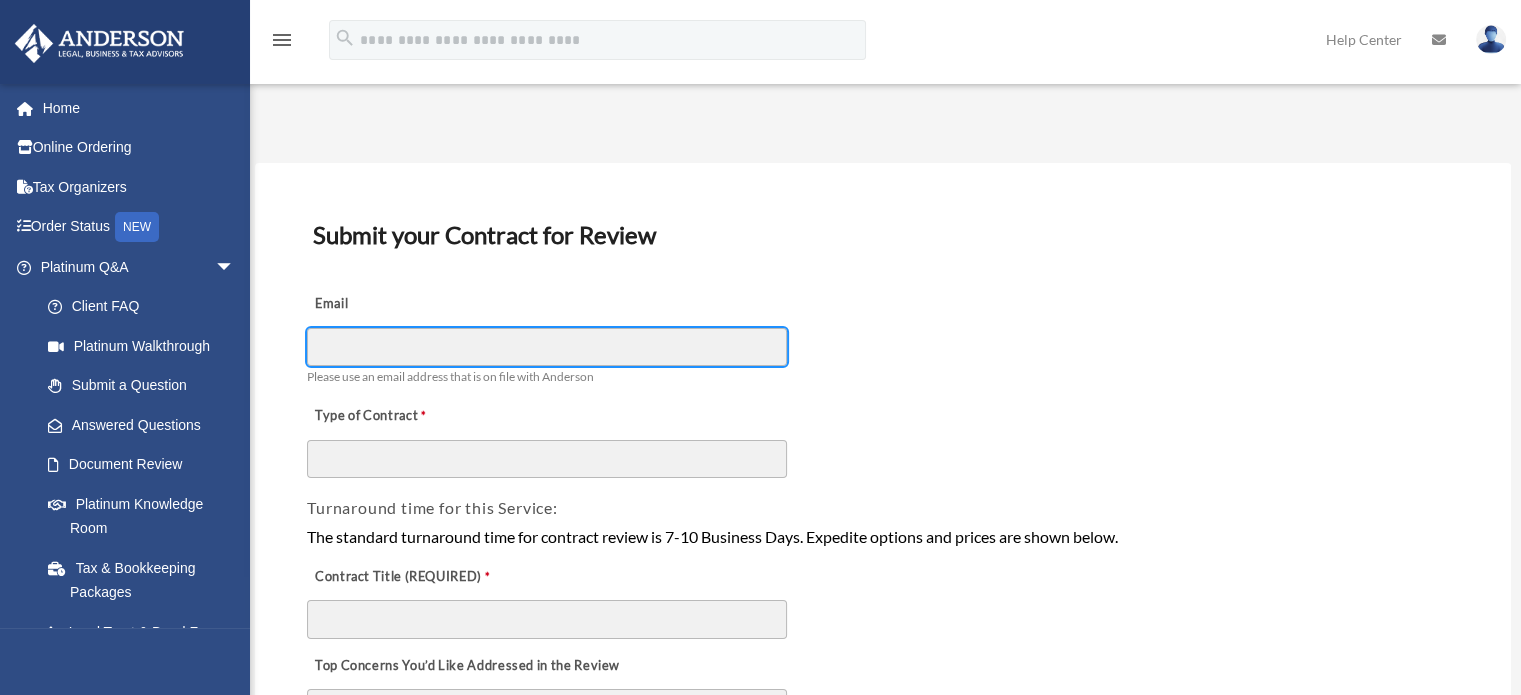 click on "Email" at bounding box center [547, 347] 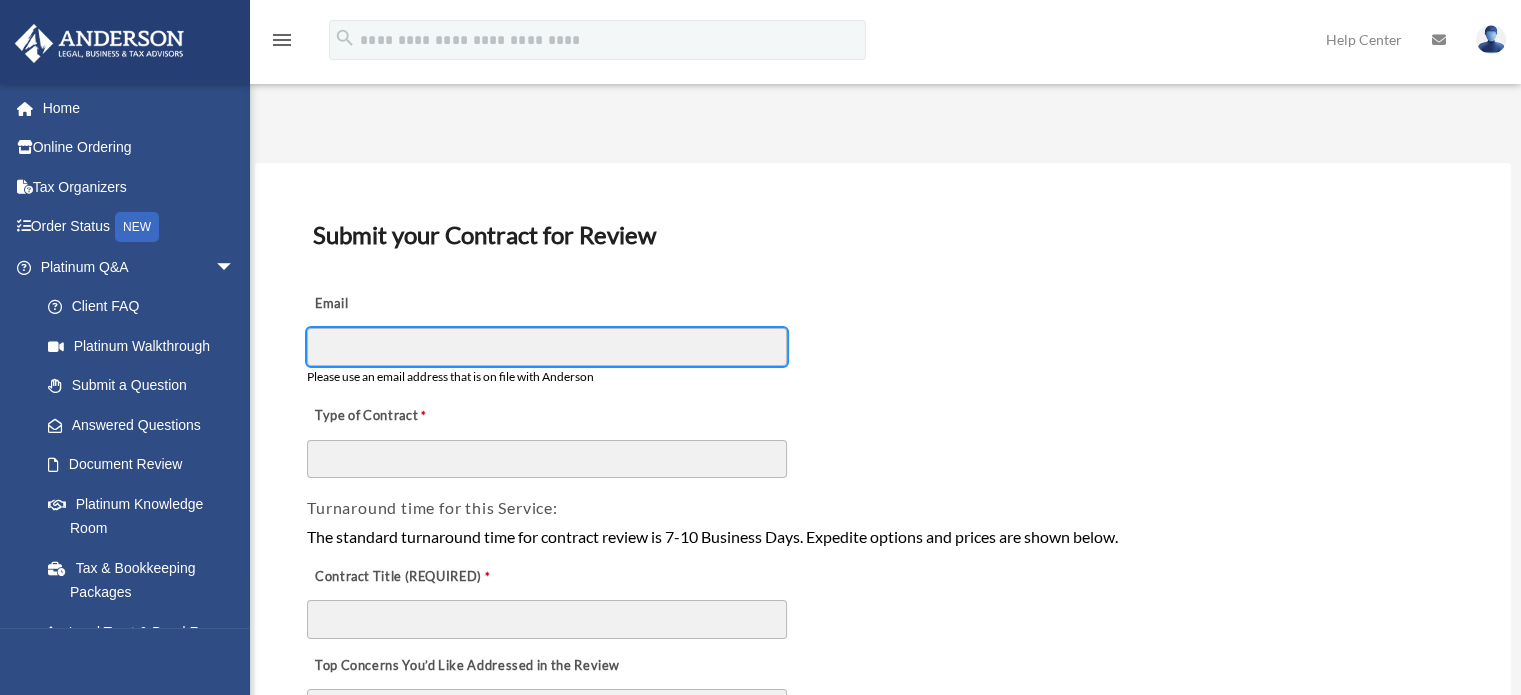 type on "**********" 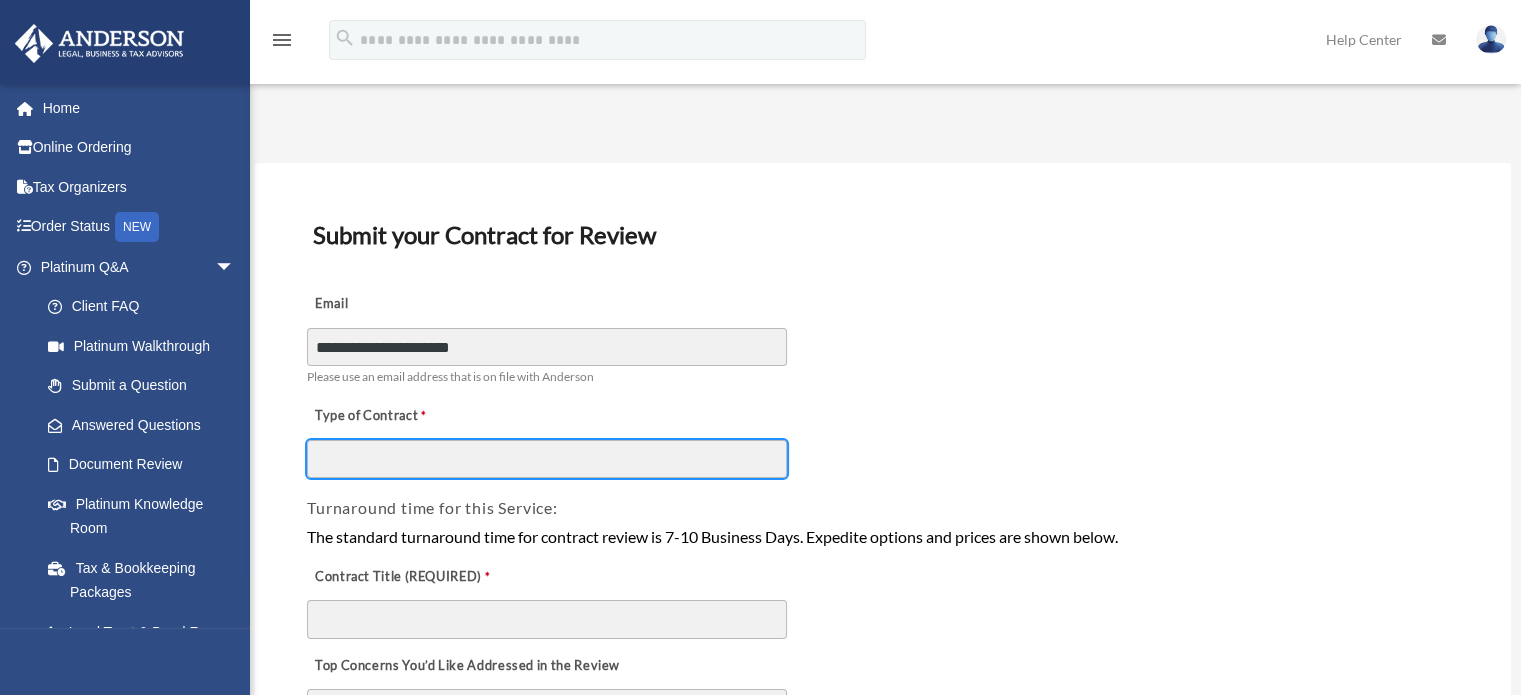 click on "Type of Contract" at bounding box center (547, 459) 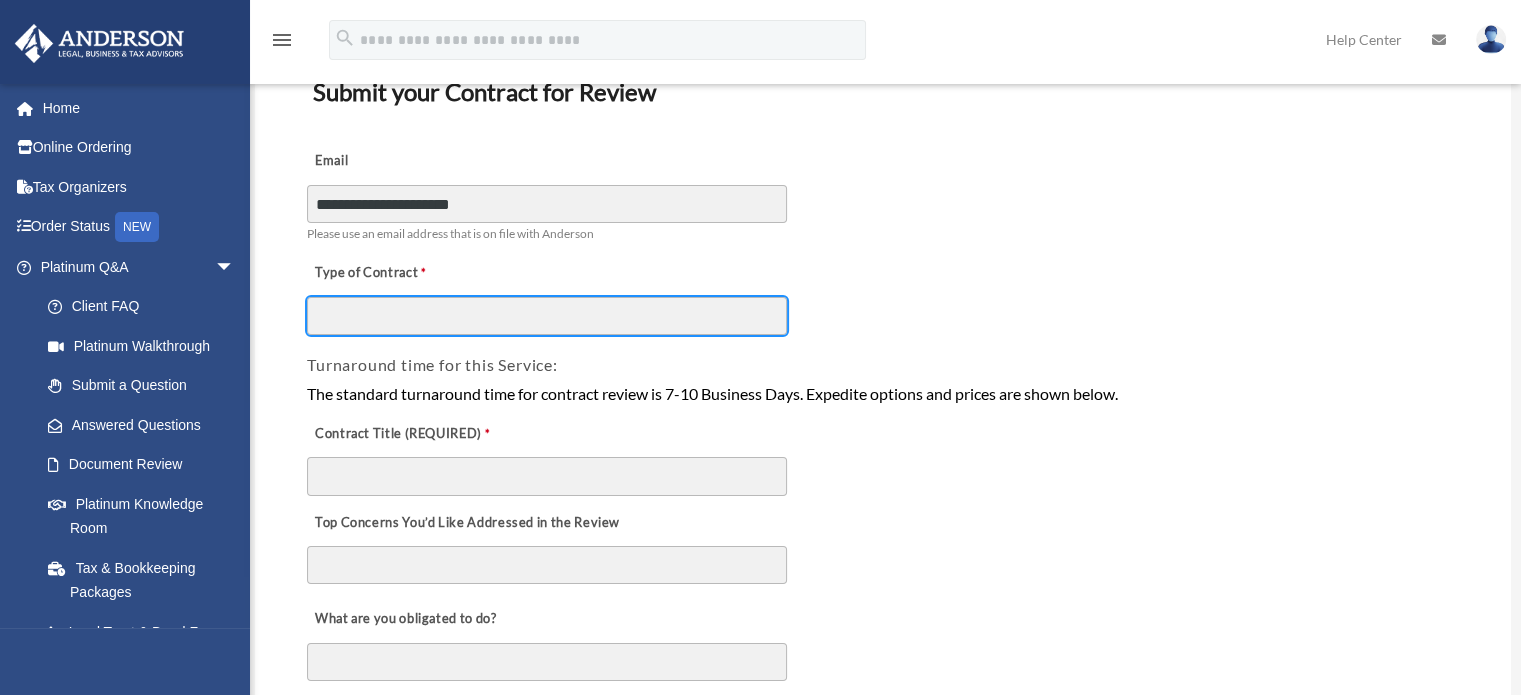 scroll, scrollTop: 144, scrollLeft: 0, axis: vertical 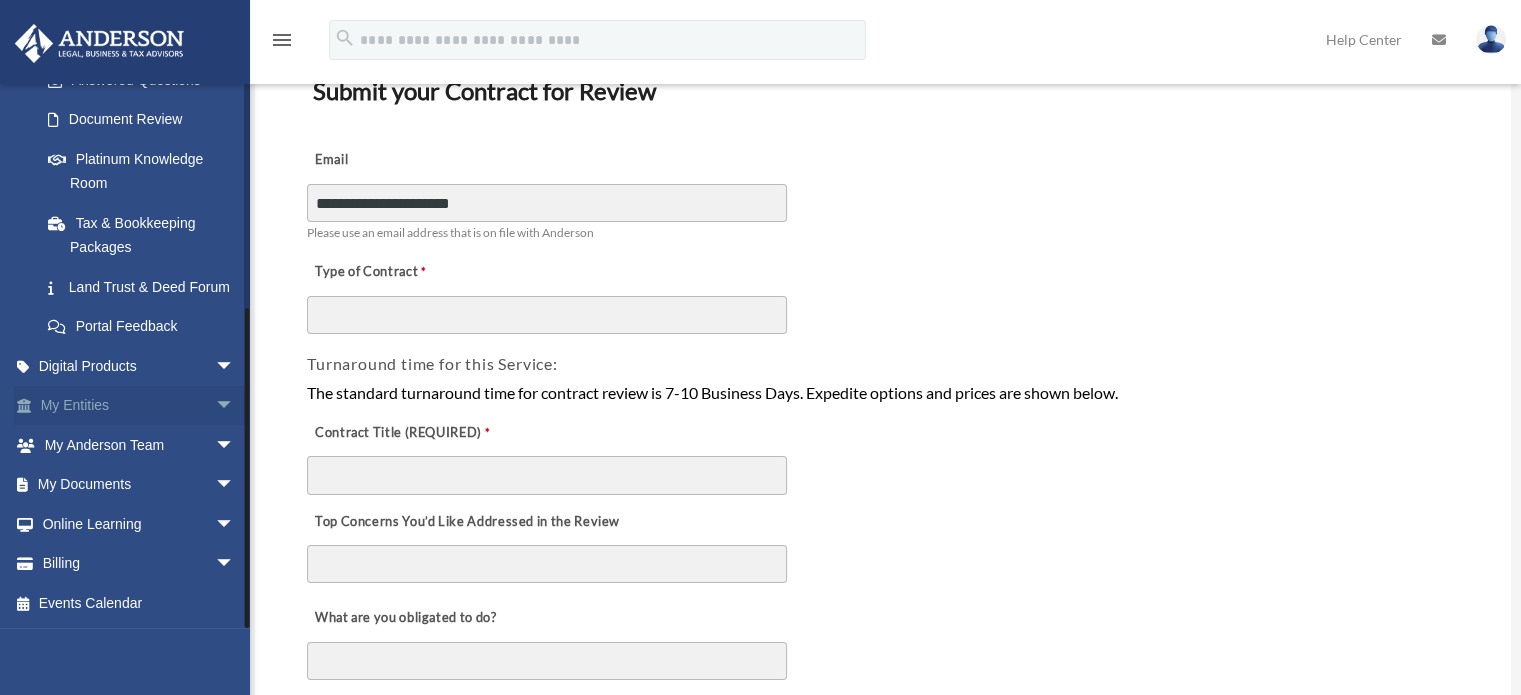 click on "arrow_drop_down" at bounding box center (235, 406) 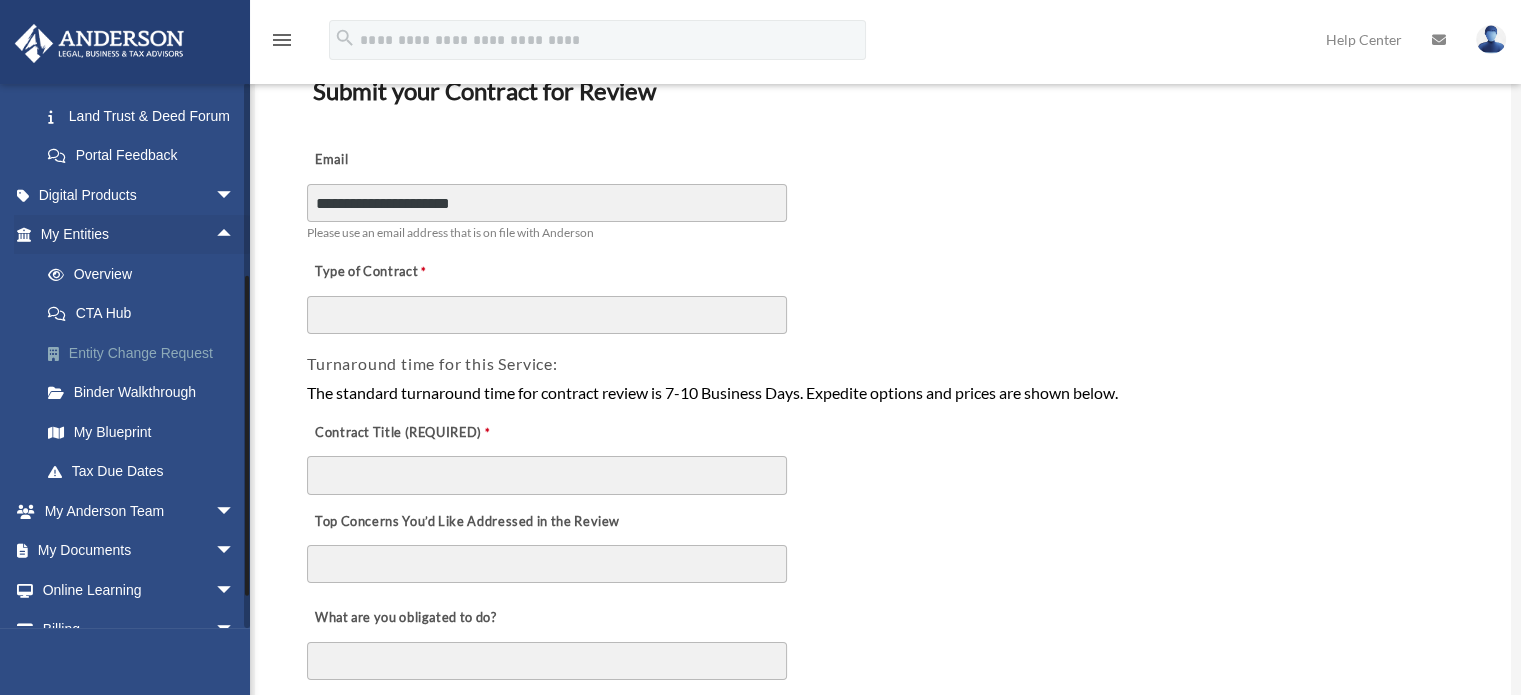 scroll, scrollTop: 519, scrollLeft: 0, axis: vertical 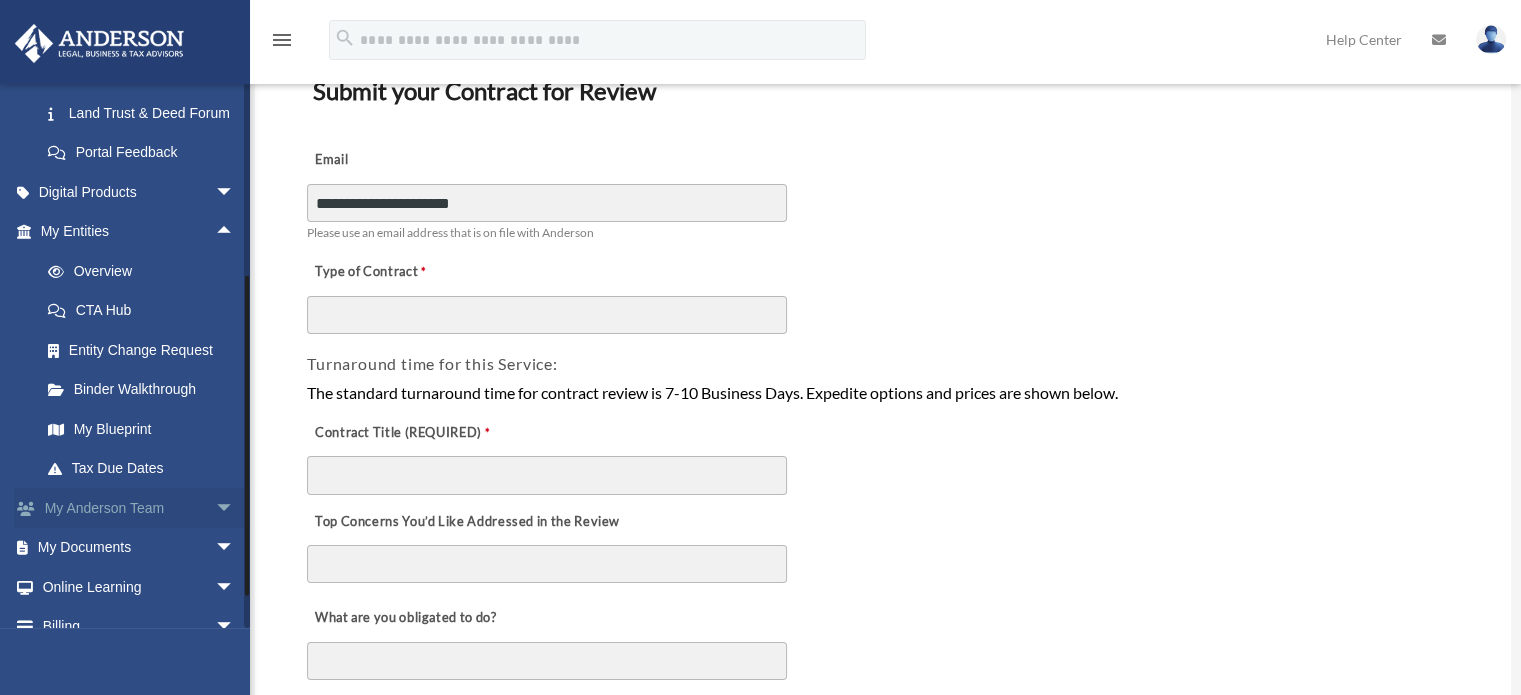 click on "arrow_drop_down" at bounding box center [235, 508] 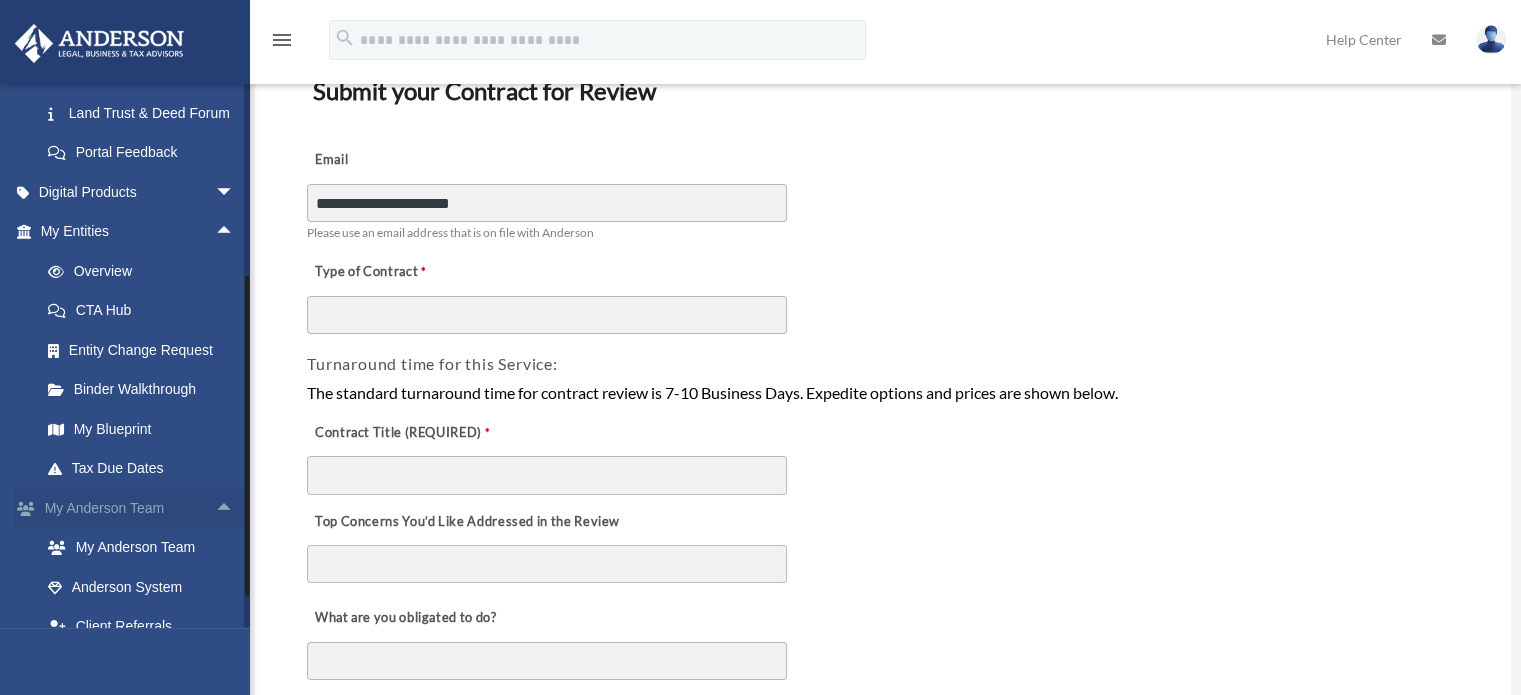 click on "arrow_drop_up" at bounding box center [235, 508] 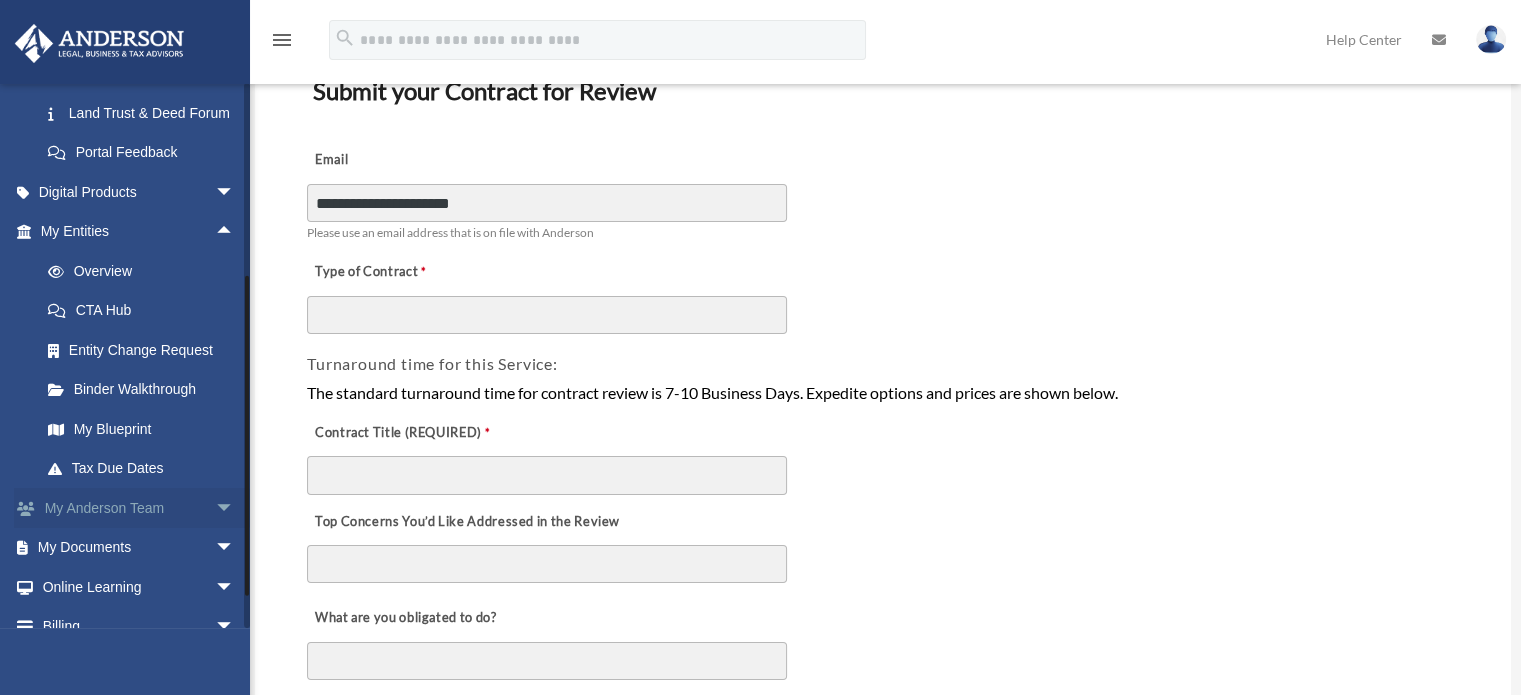 click on "arrow_drop_down" at bounding box center (235, 508) 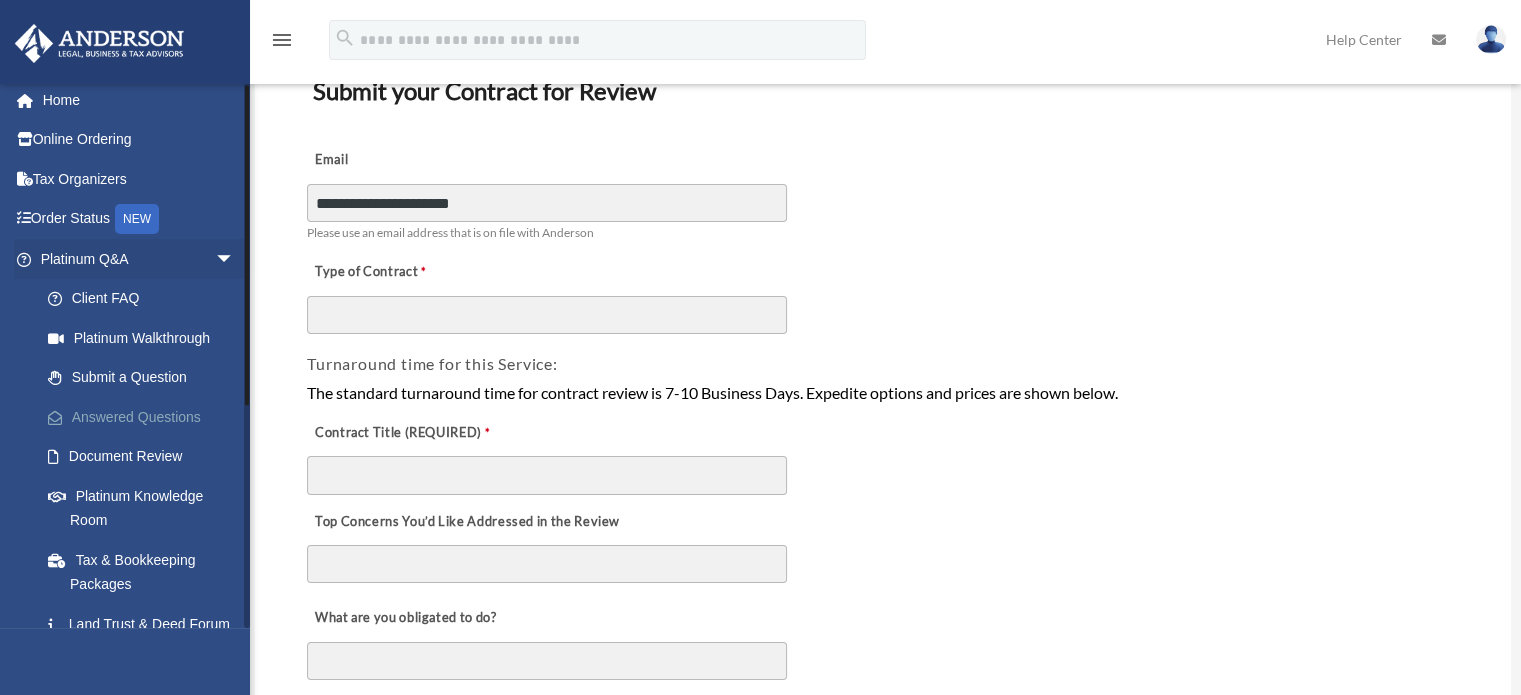 scroll, scrollTop: 0, scrollLeft: 0, axis: both 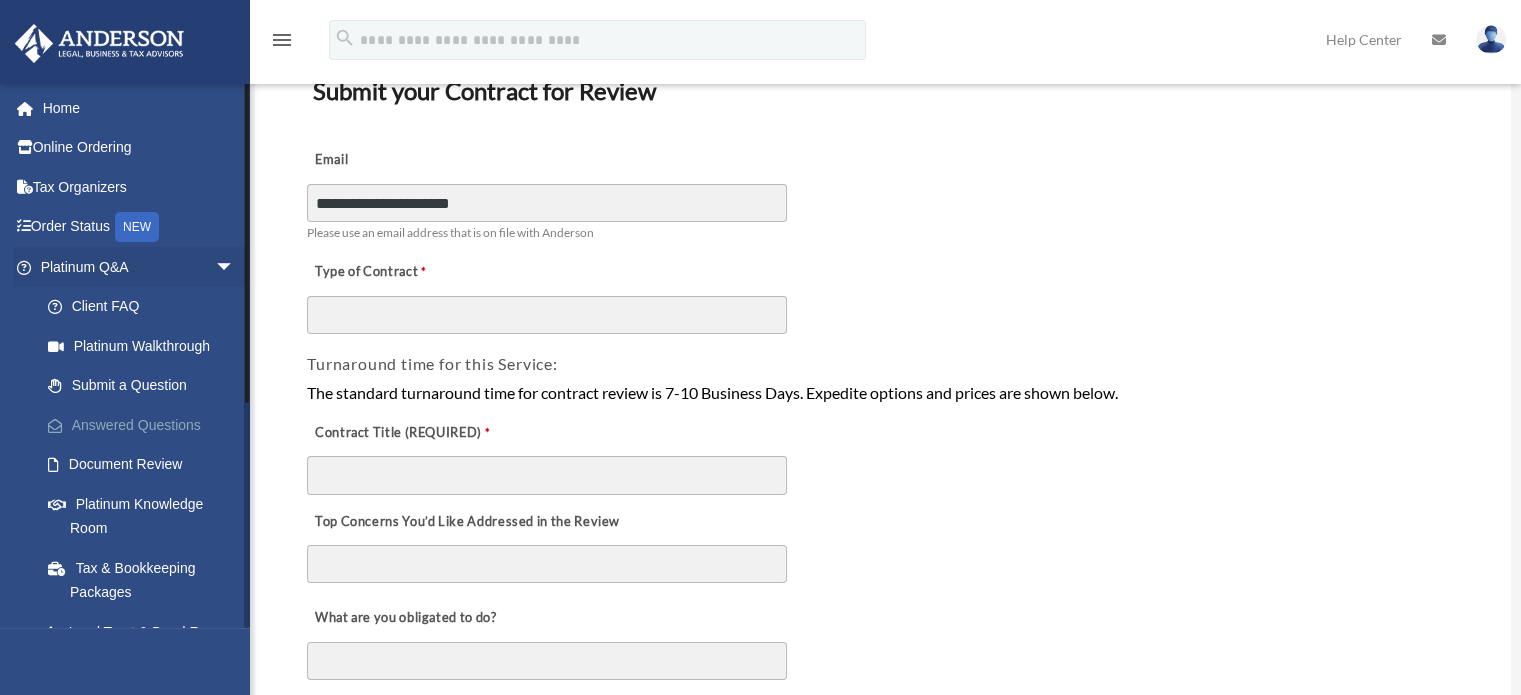 click on "Answered Questions" at bounding box center [146, 425] 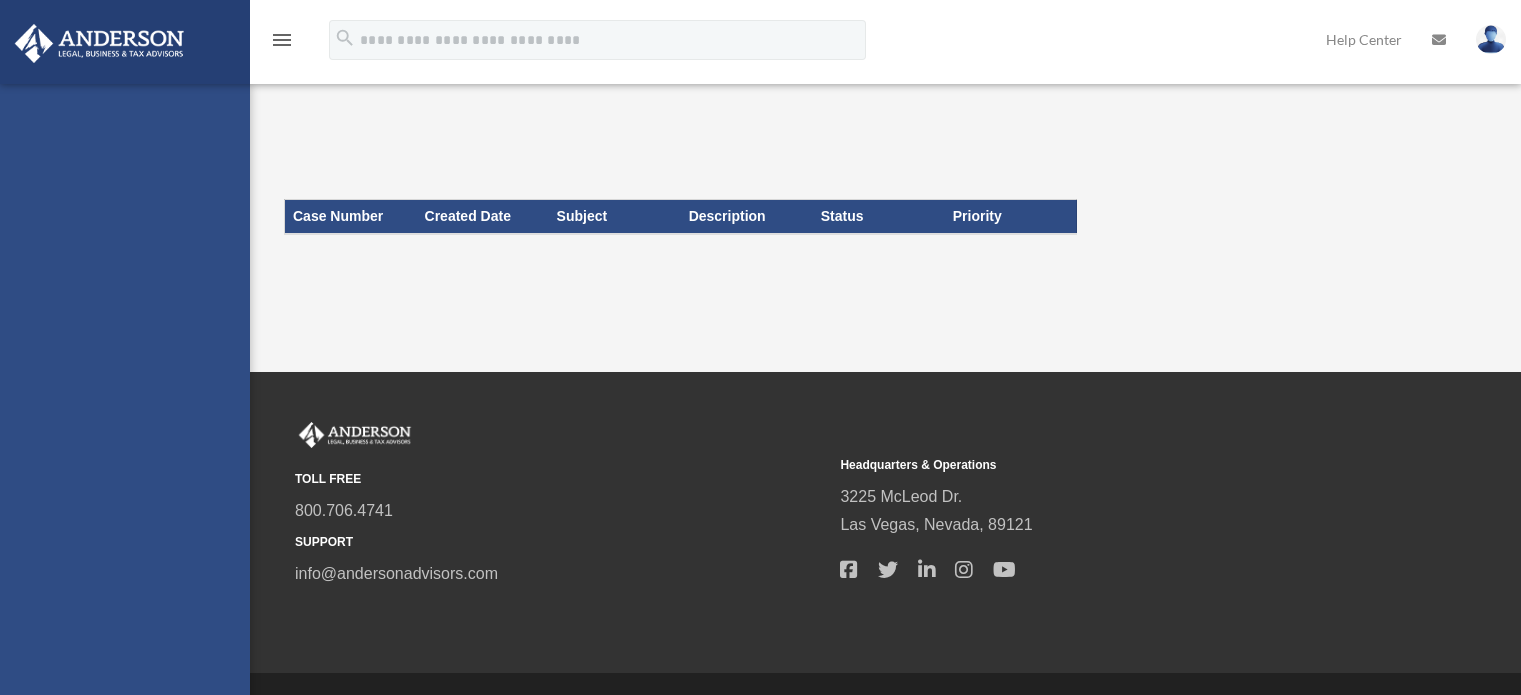 scroll, scrollTop: 0, scrollLeft: 0, axis: both 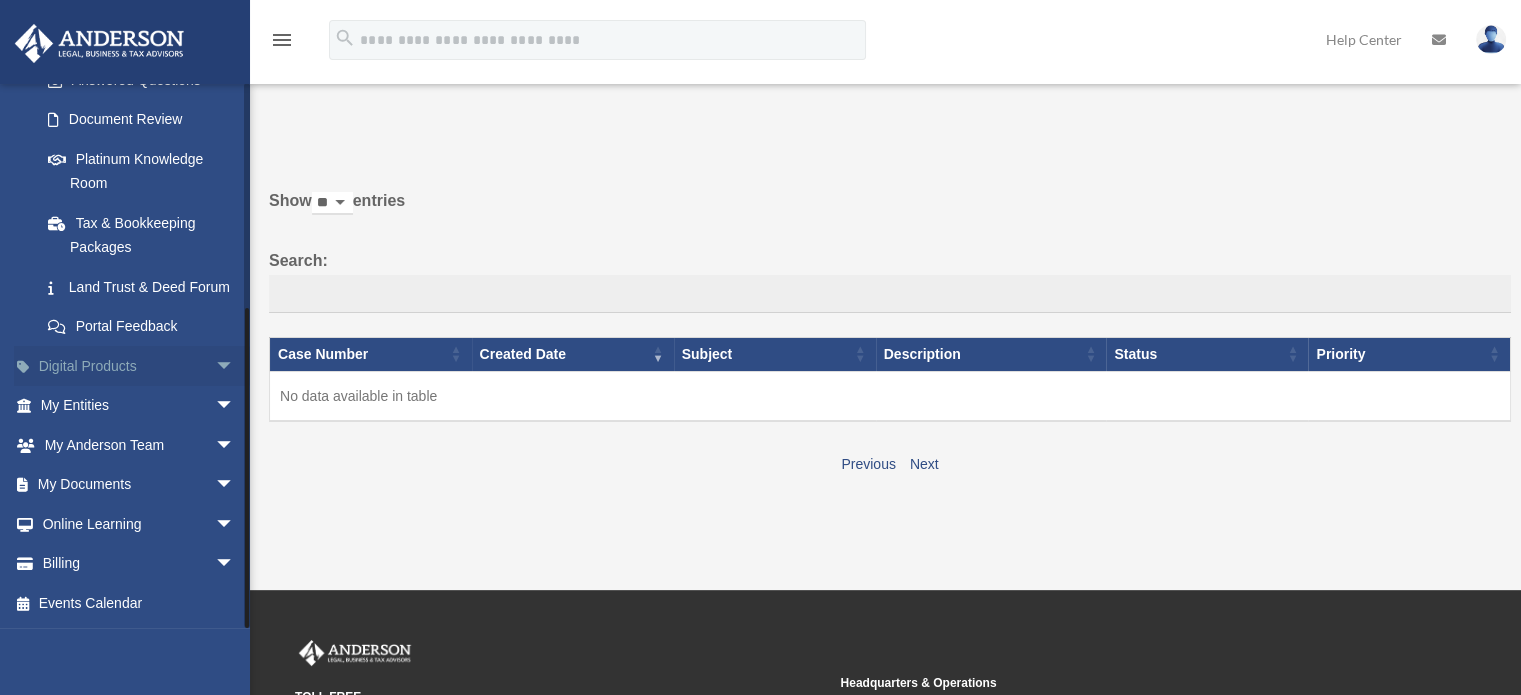 click on "arrow_drop_down" at bounding box center [235, 366] 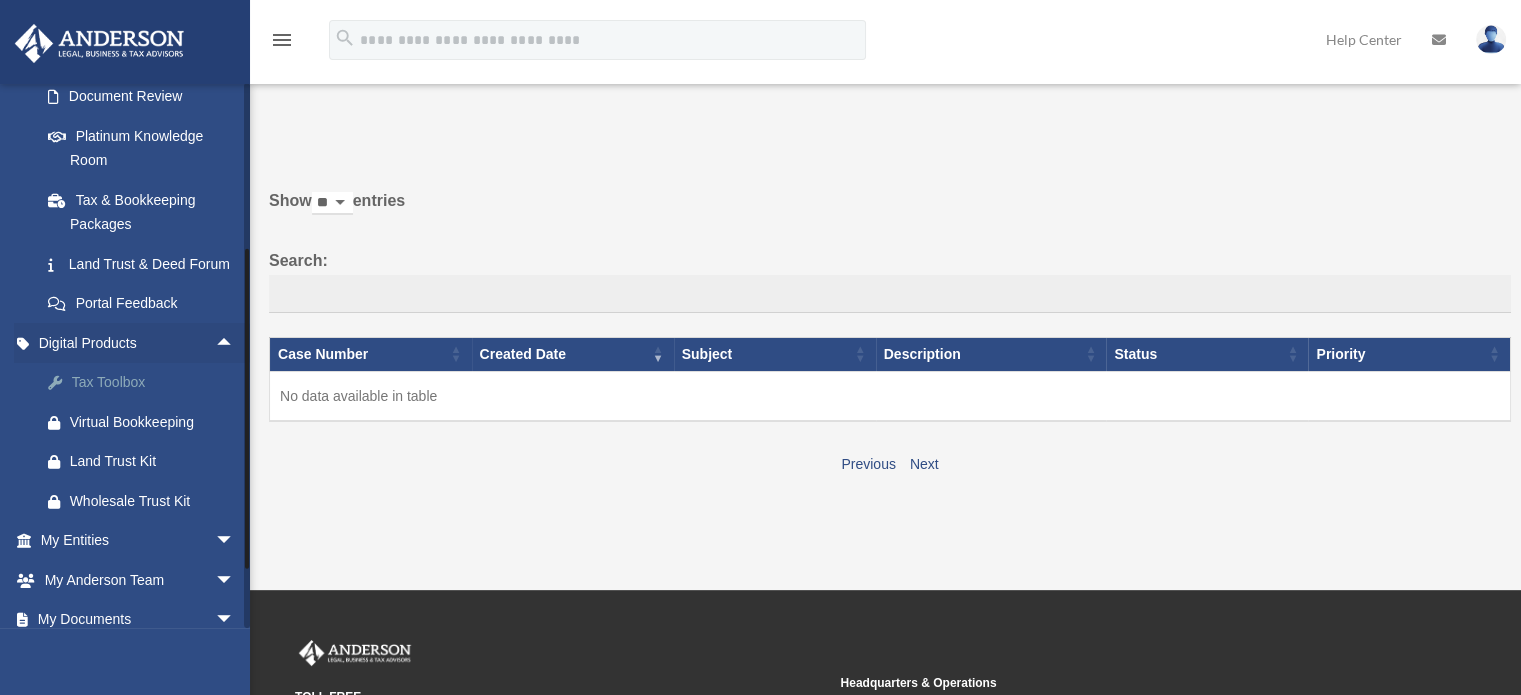 scroll, scrollTop: 527, scrollLeft: 0, axis: vertical 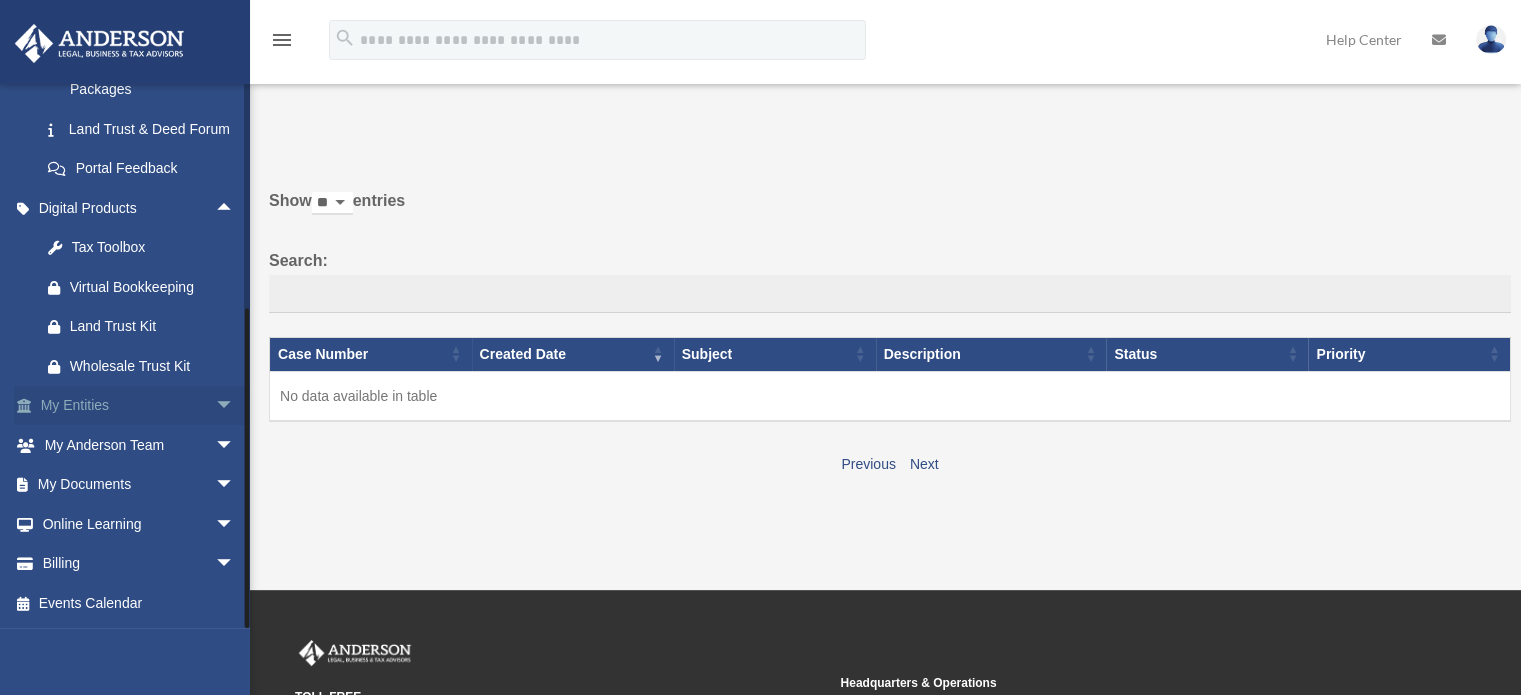 click on "arrow_drop_down" at bounding box center [235, 406] 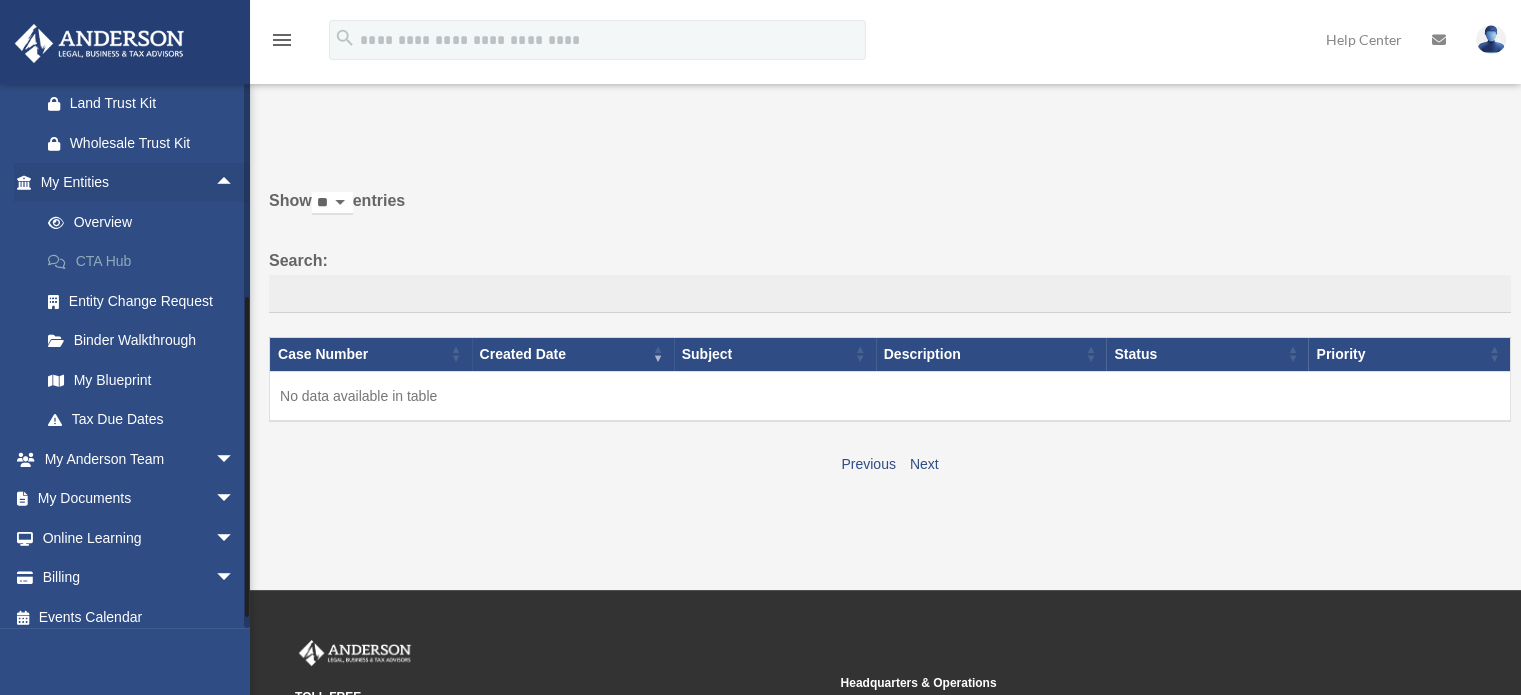 scroll, scrollTop: 764, scrollLeft: 0, axis: vertical 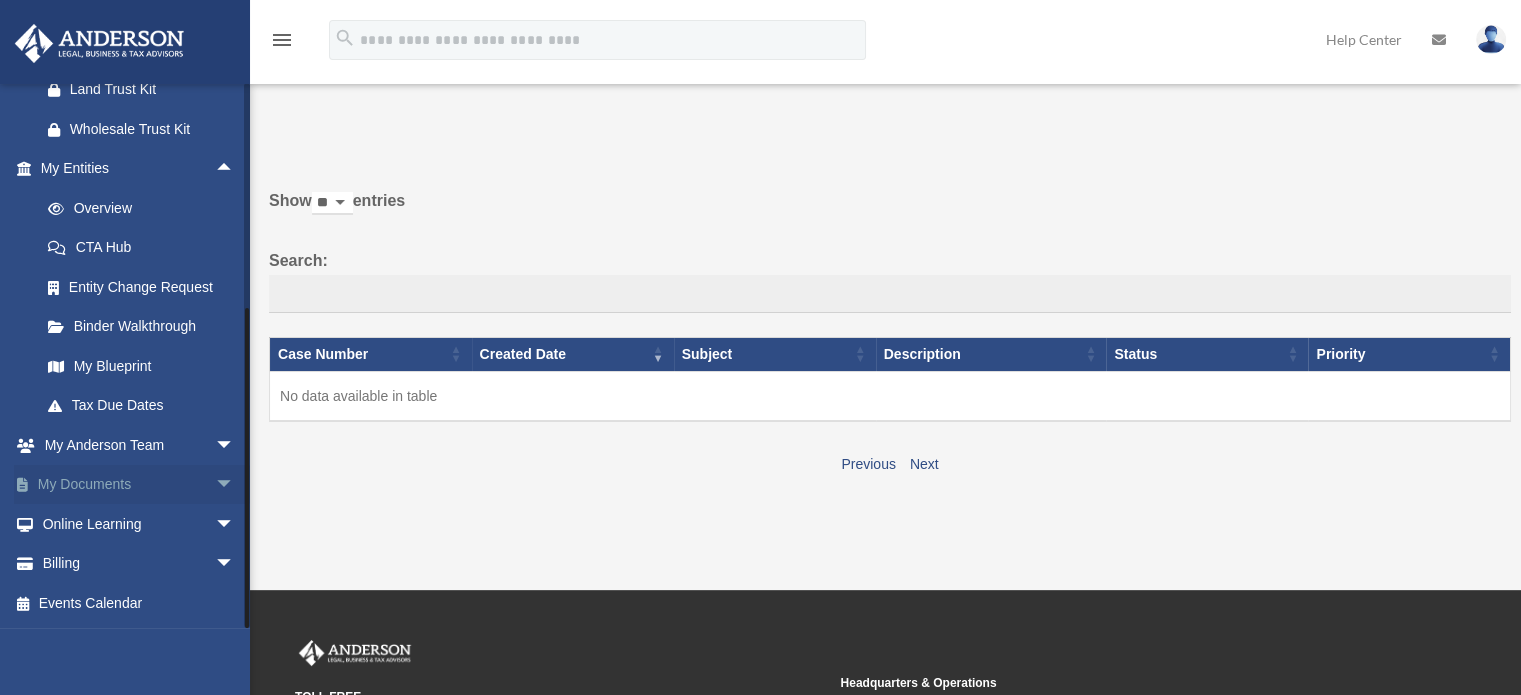 click on "arrow_drop_down" at bounding box center [235, 485] 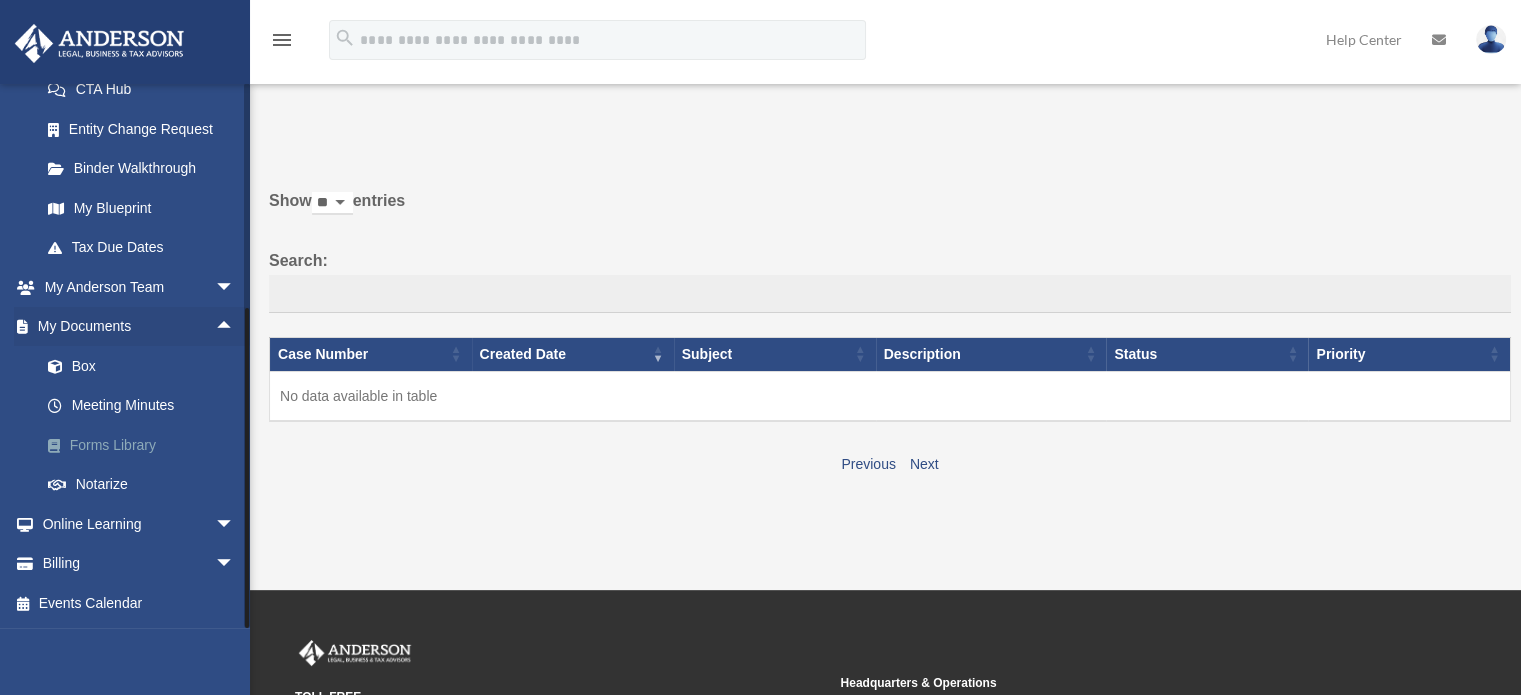 scroll, scrollTop: 921, scrollLeft: 0, axis: vertical 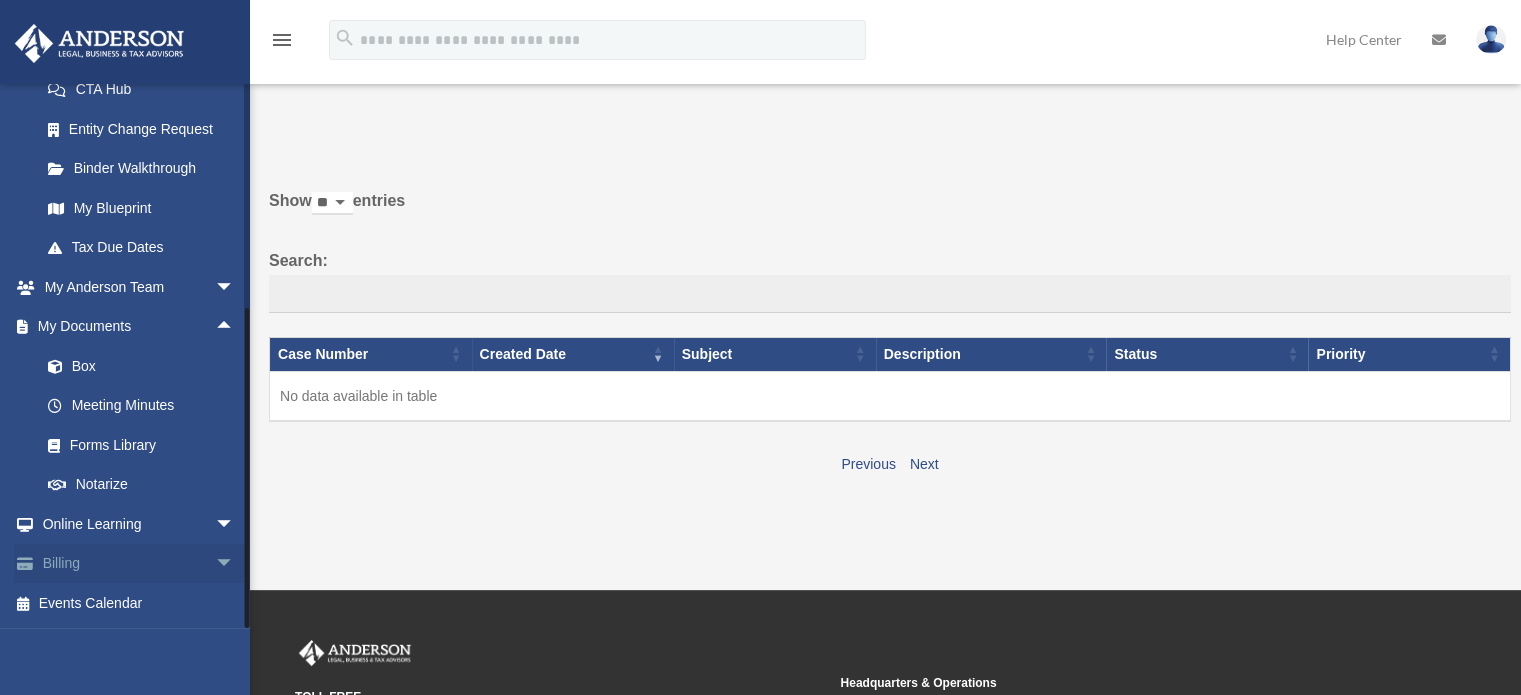 click on "arrow_drop_down" at bounding box center [235, 564] 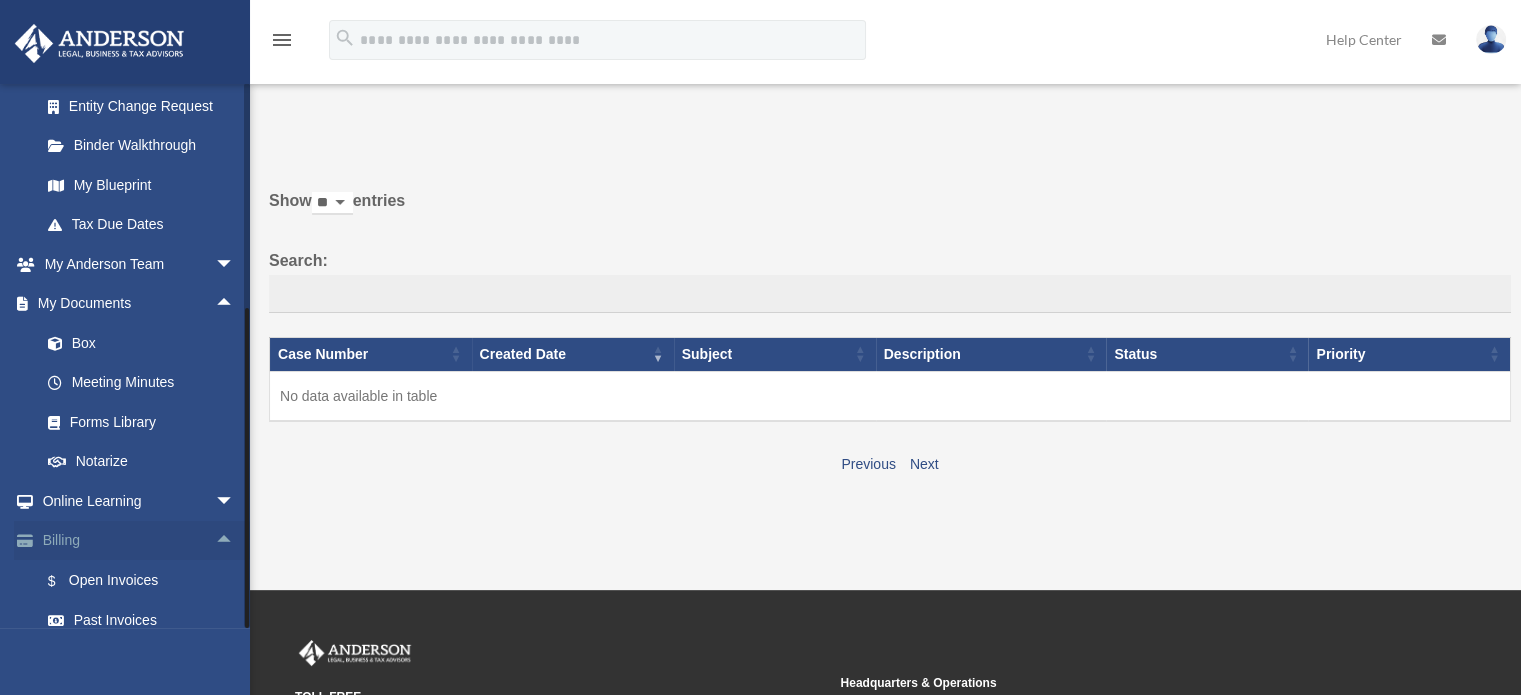 click on "arrow_drop_up" at bounding box center (235, 541) 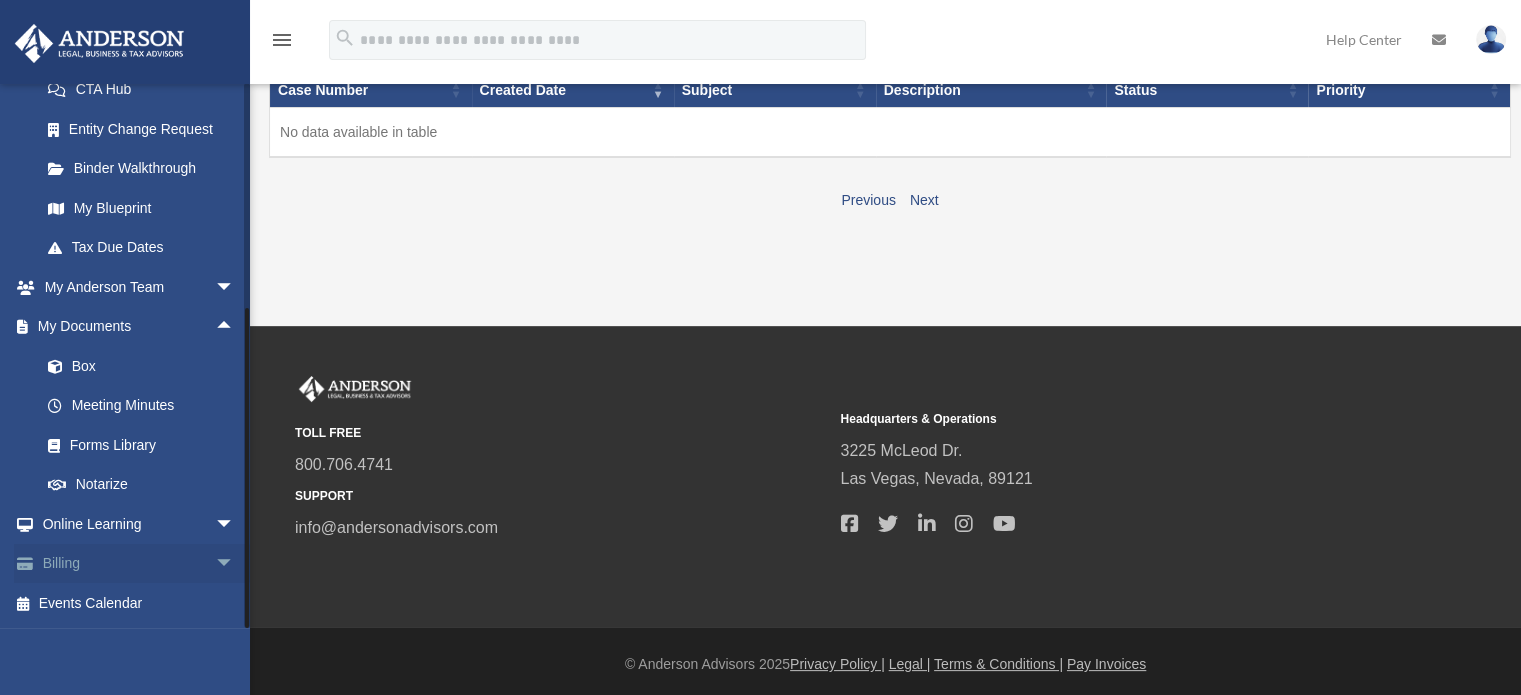 scroll, scrollTop: 268, scrollLeft: 0, axis: vertical 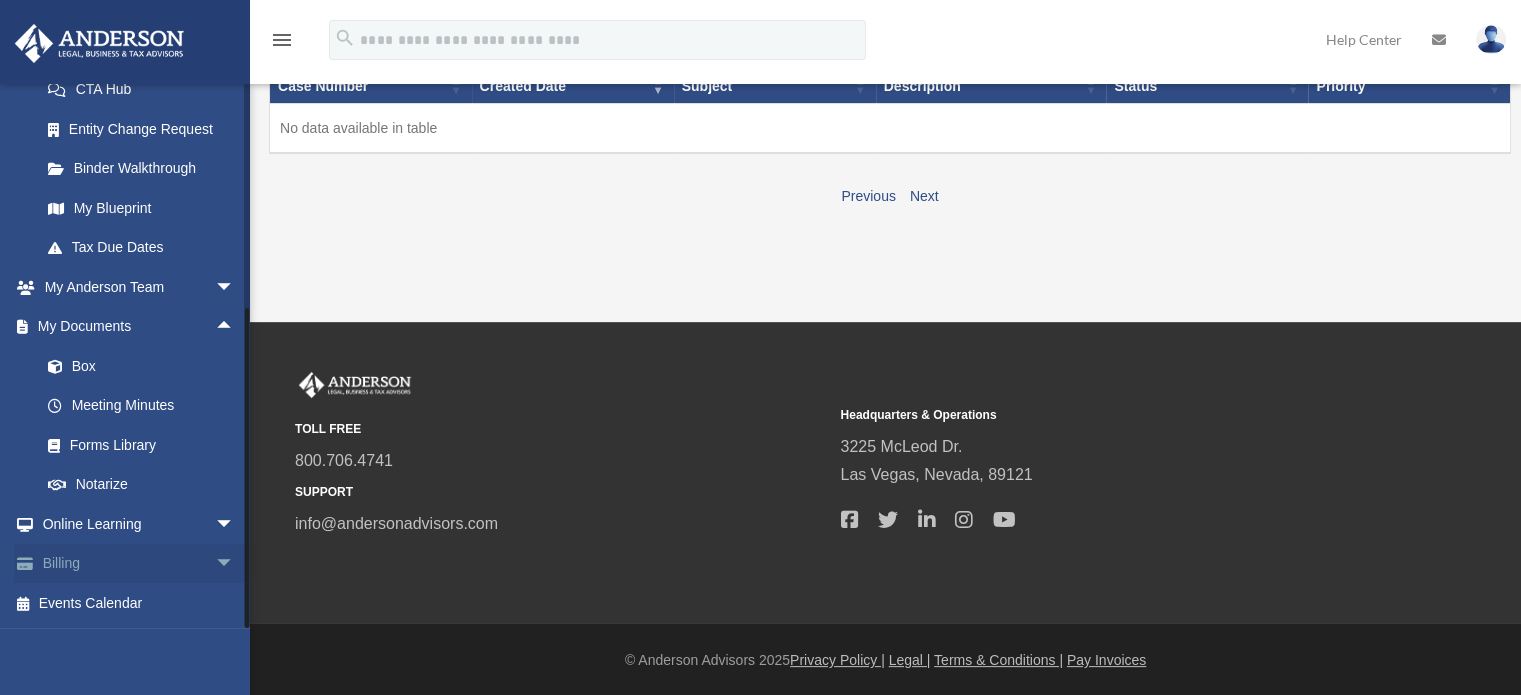 click on "arrow_drop_down" at bounding box center (235, 564) 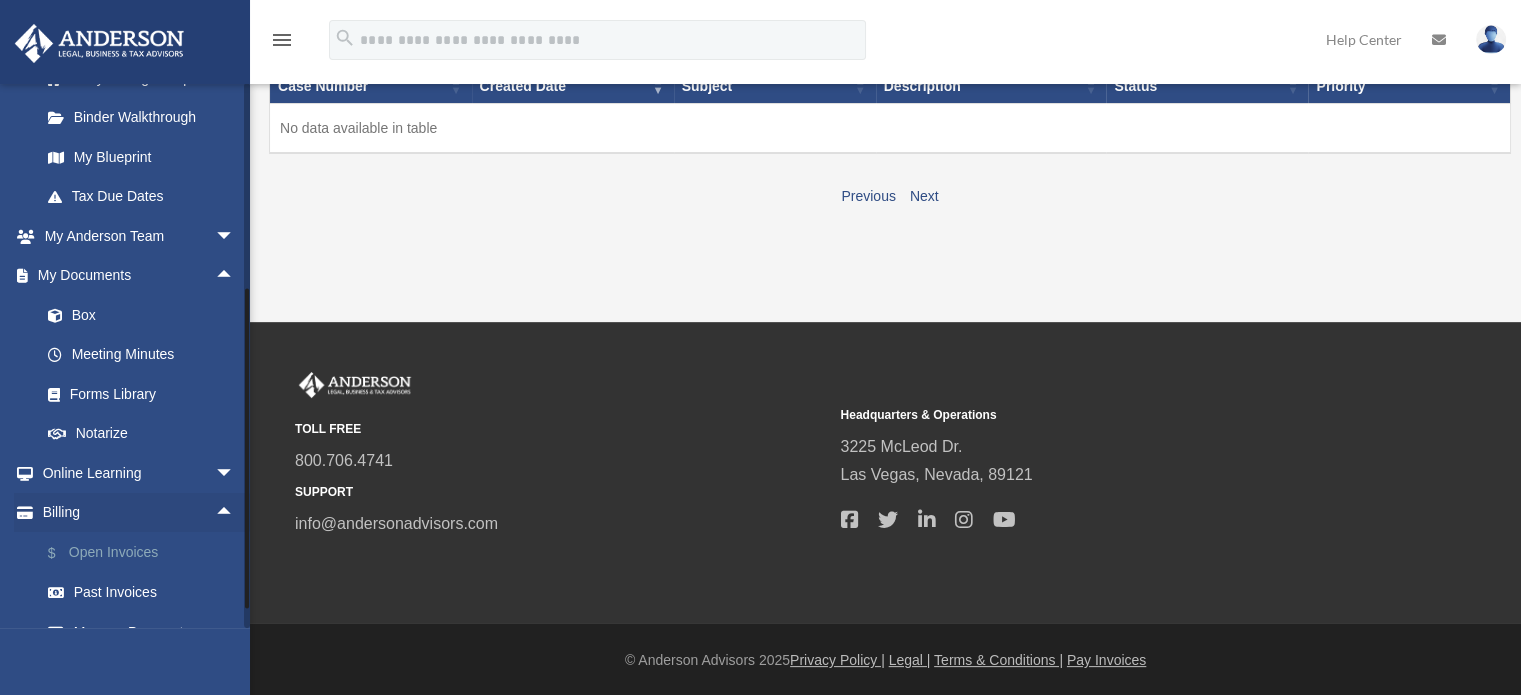 scroll, scrollTop: 946, scrollLeft: 0, axis: vertical 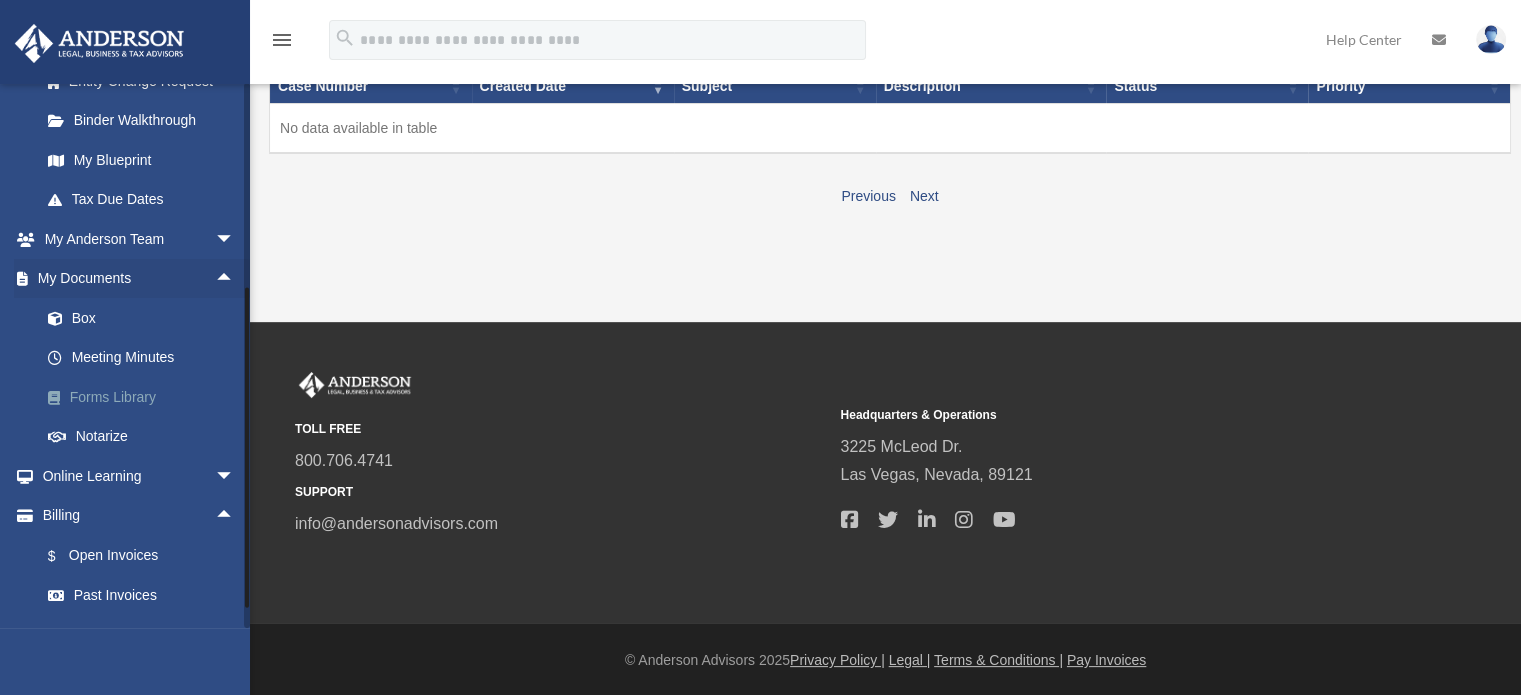 click on "Forms Library" at bounding box center [146, 397] 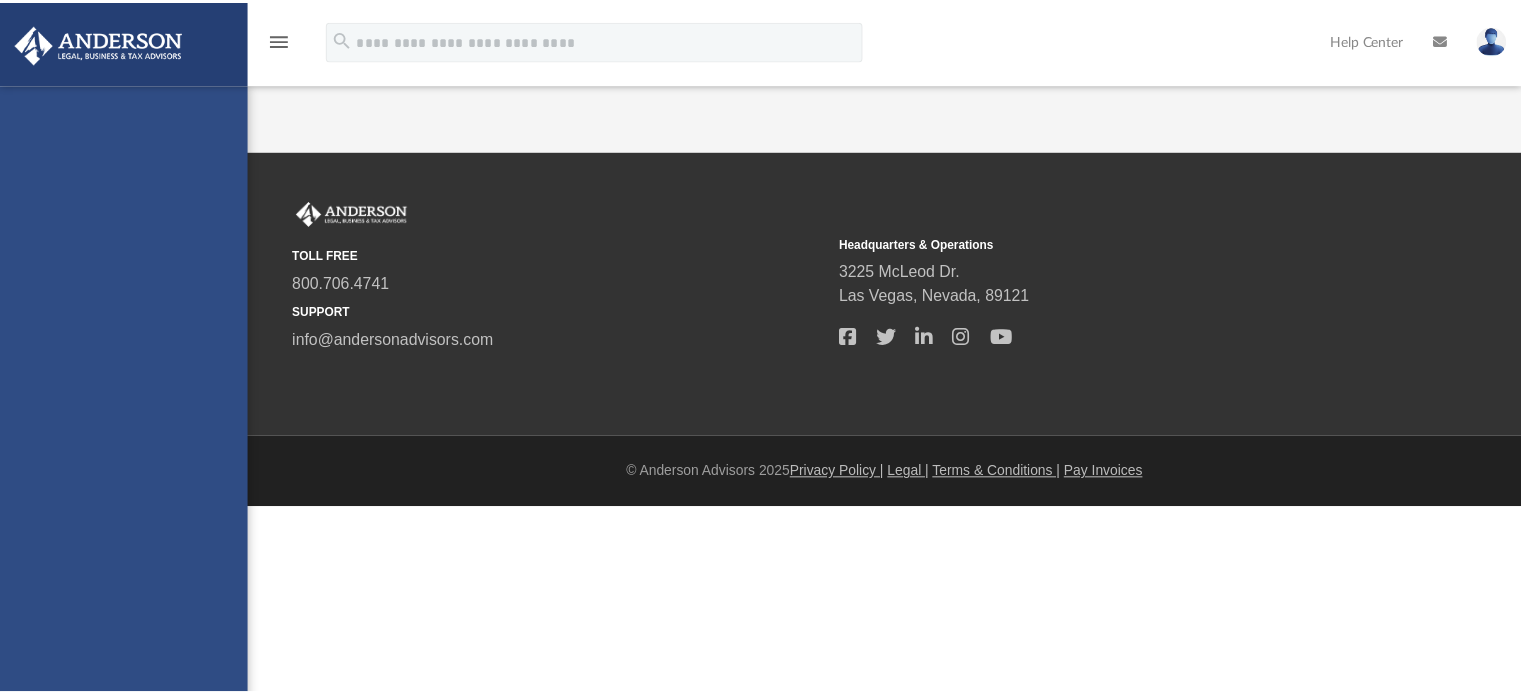 scroll, scrollTop: 0, scrollLeft: 0, axis: both 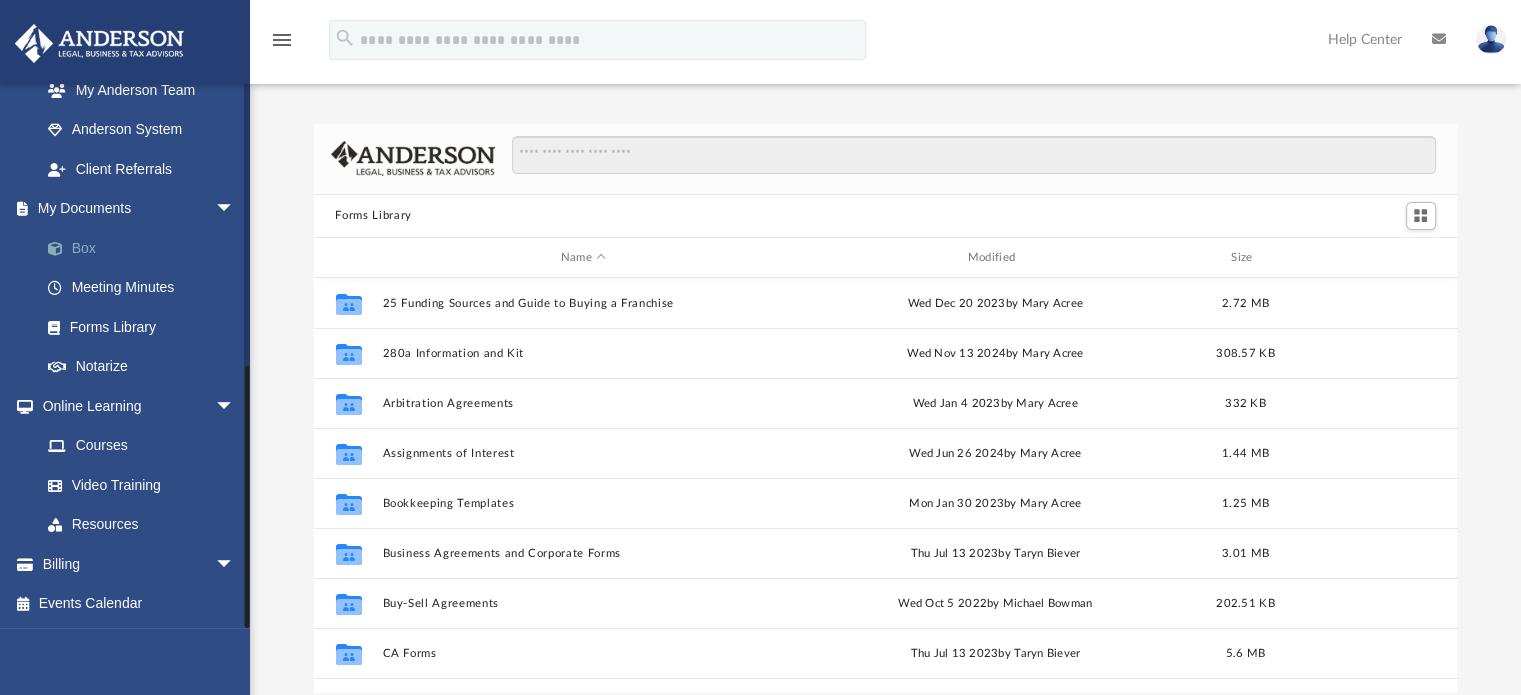click on "Box" at bounding box center [146, 248] 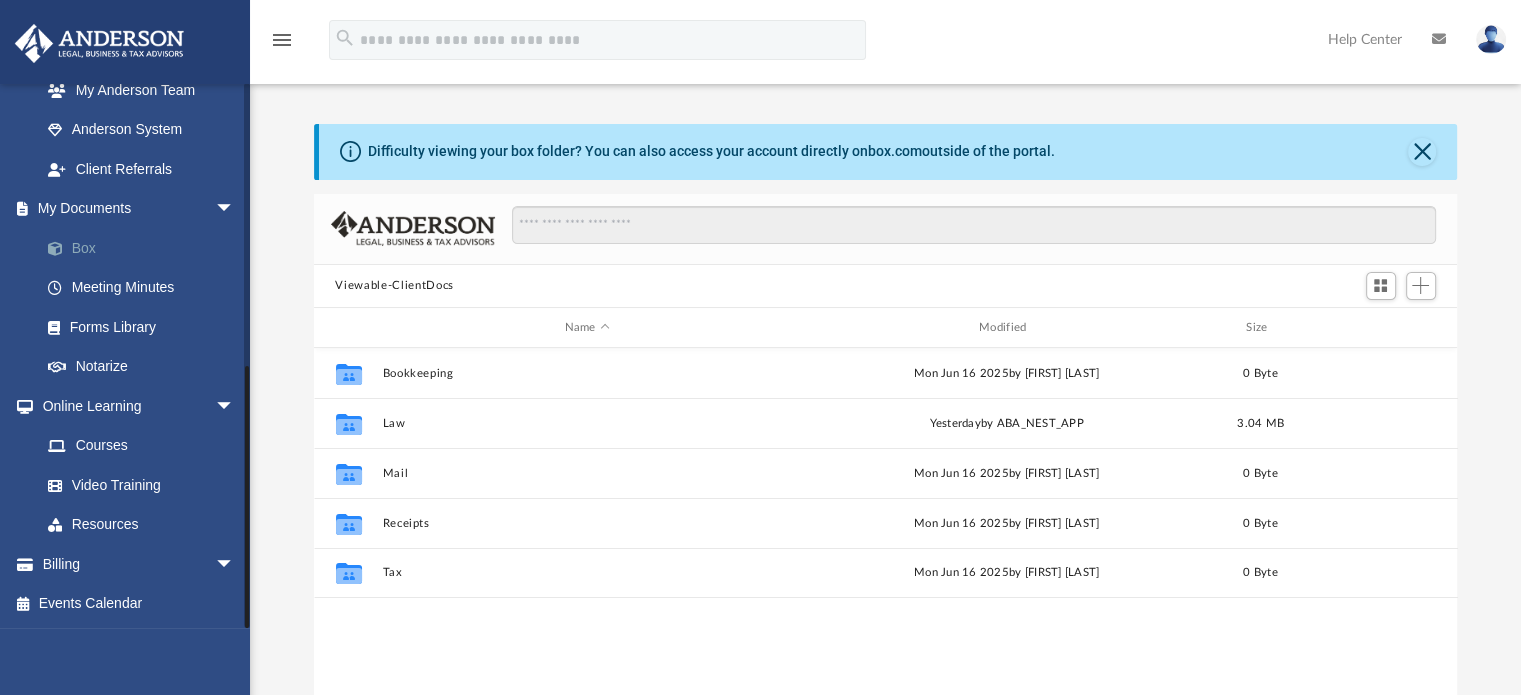 scroll, scrollTop: 16, scrollLeft: 16, axis: both 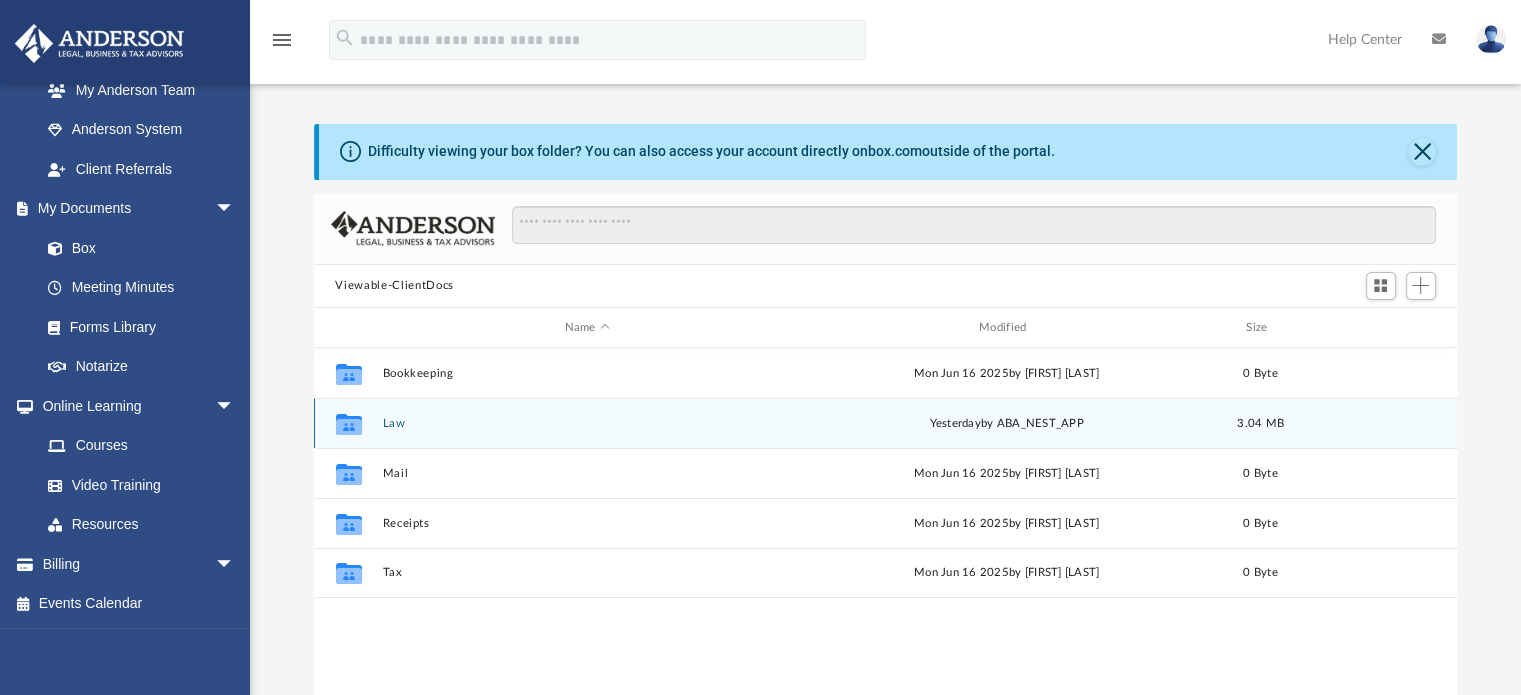 click on "Law" at bounding box center [587, 423] 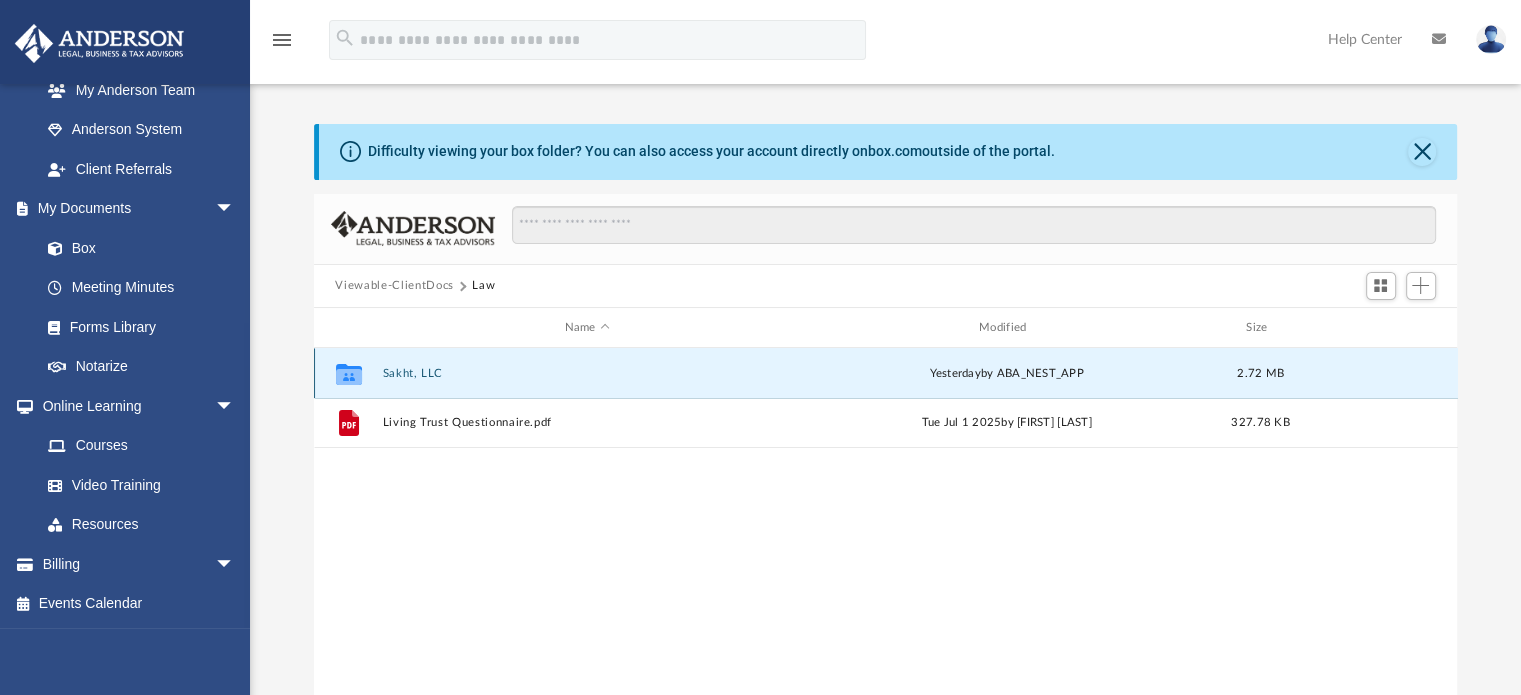 click on "Sakht, LLC" at bounding box center (587, 373) 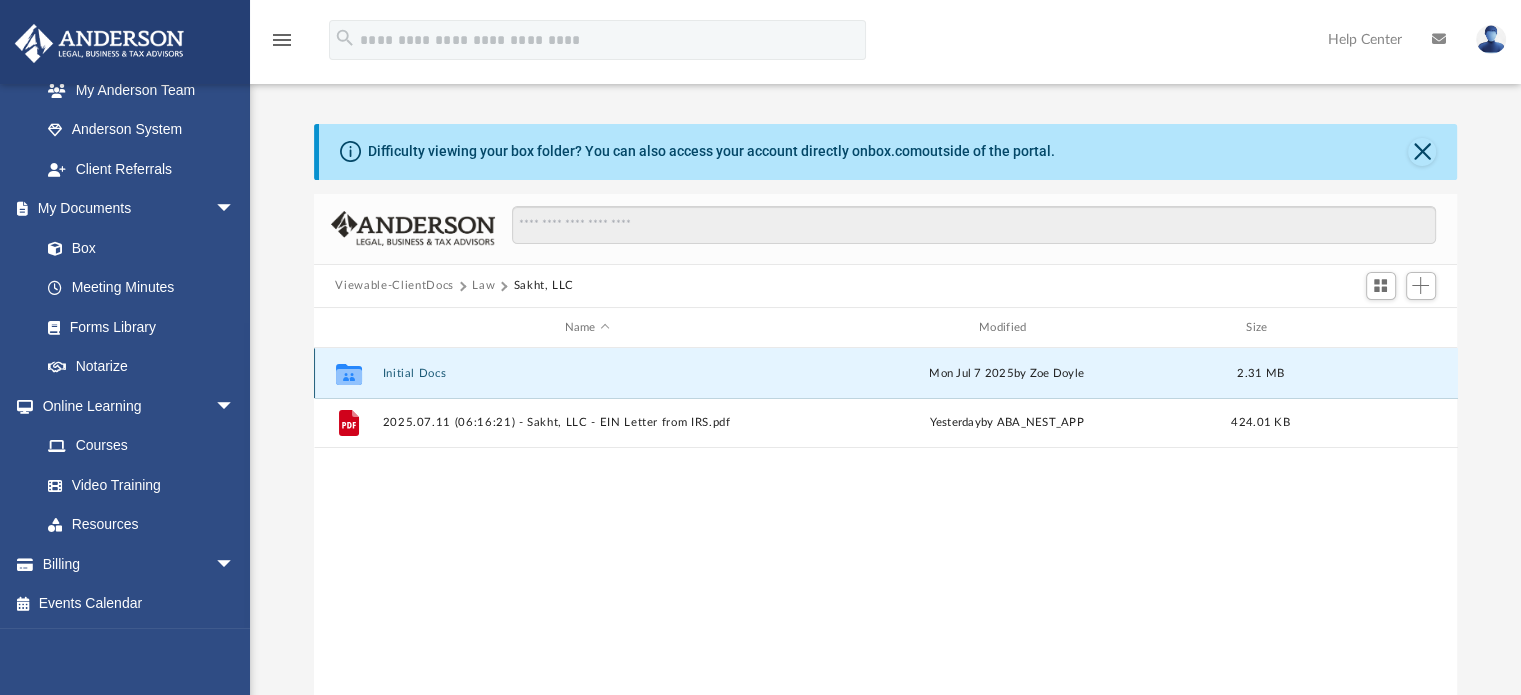 click on "Initial Docs" at bounding box center [587, 373] 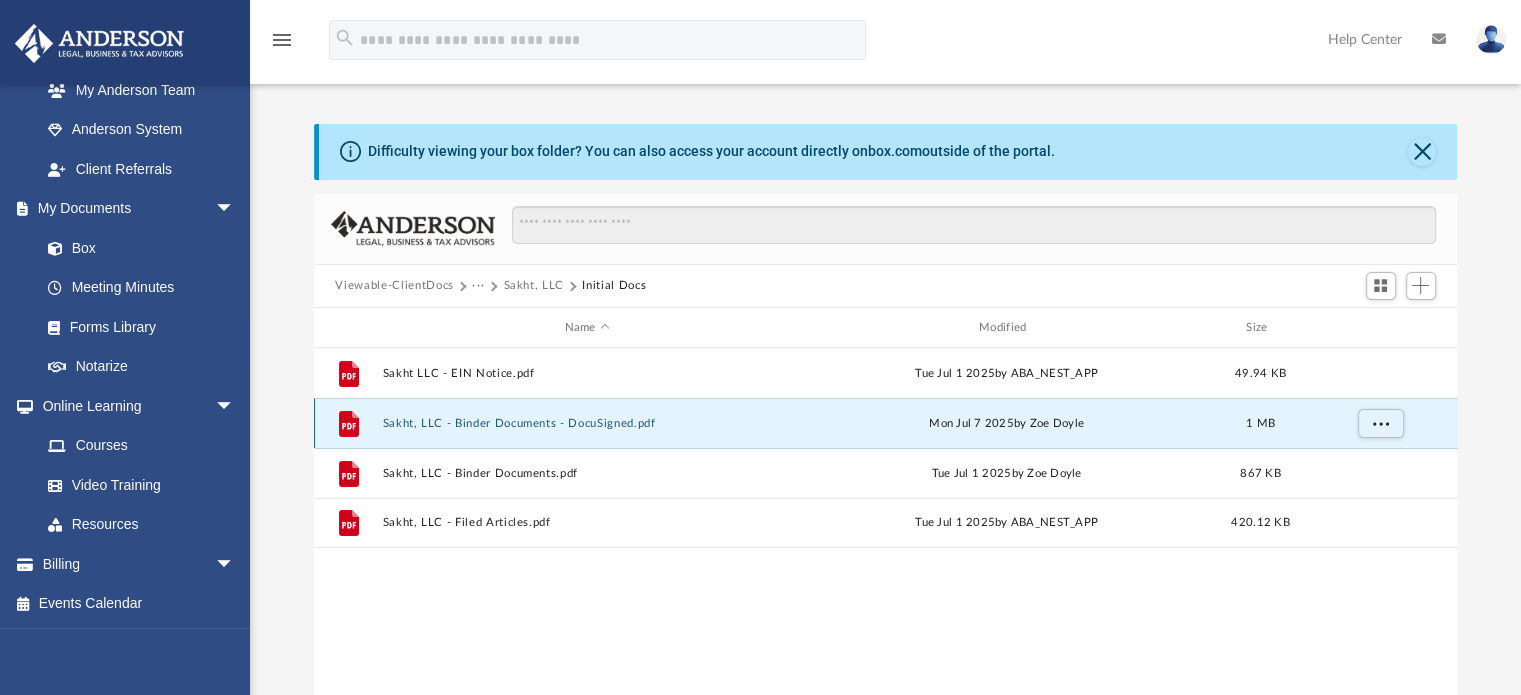 click on "Sakht, LLC - Binder Documents - DocuSigned.pdf" at bounding box center (587, 423) 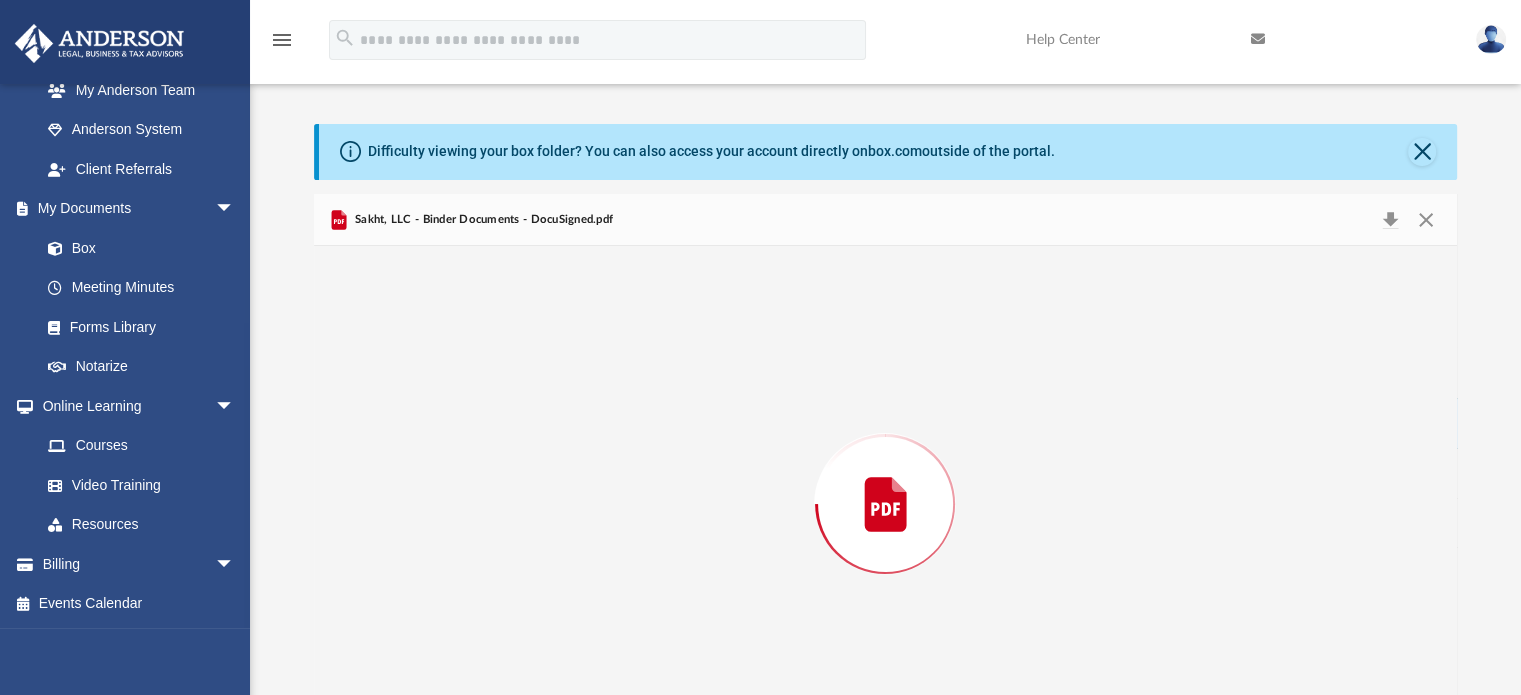 scroll, scrollTop: 67, scrollLeft: 0, axis: vertical 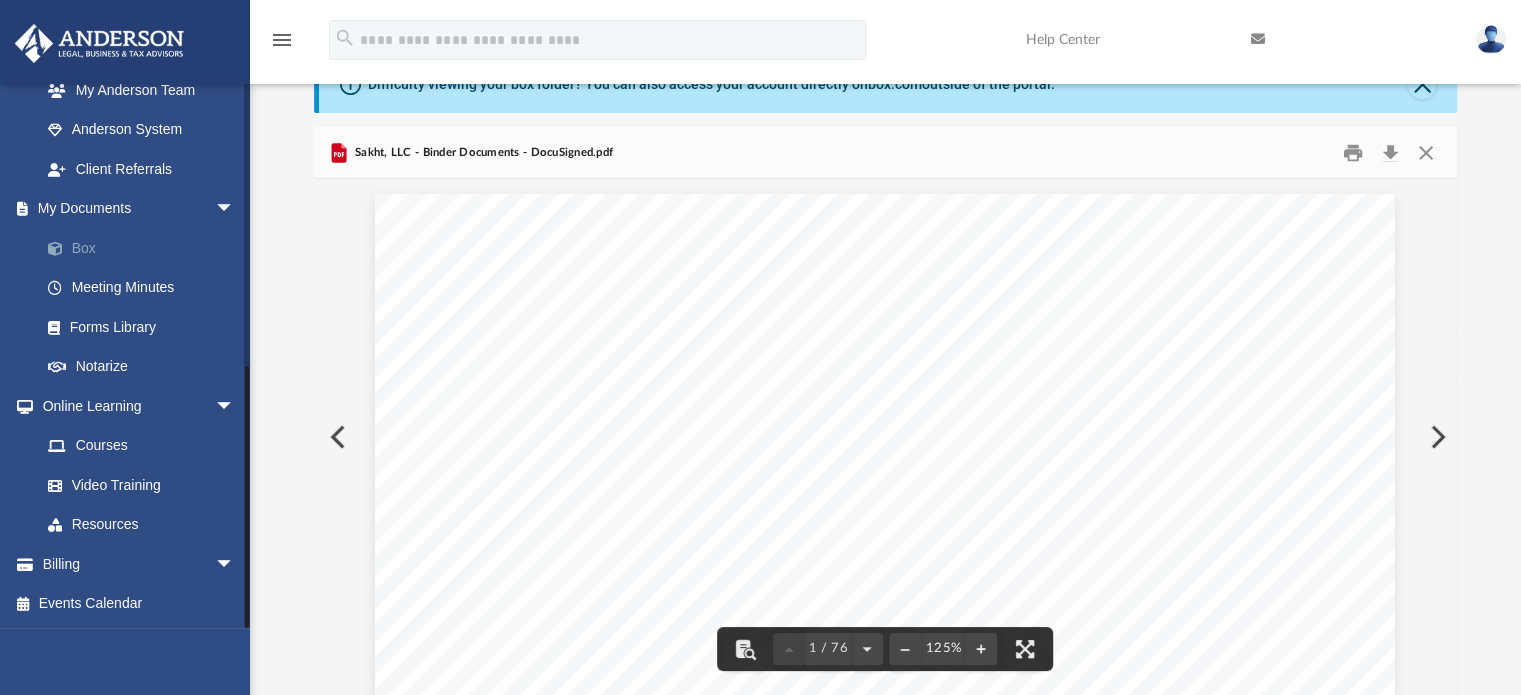 click on "Box" at bounding box center (146, 248) 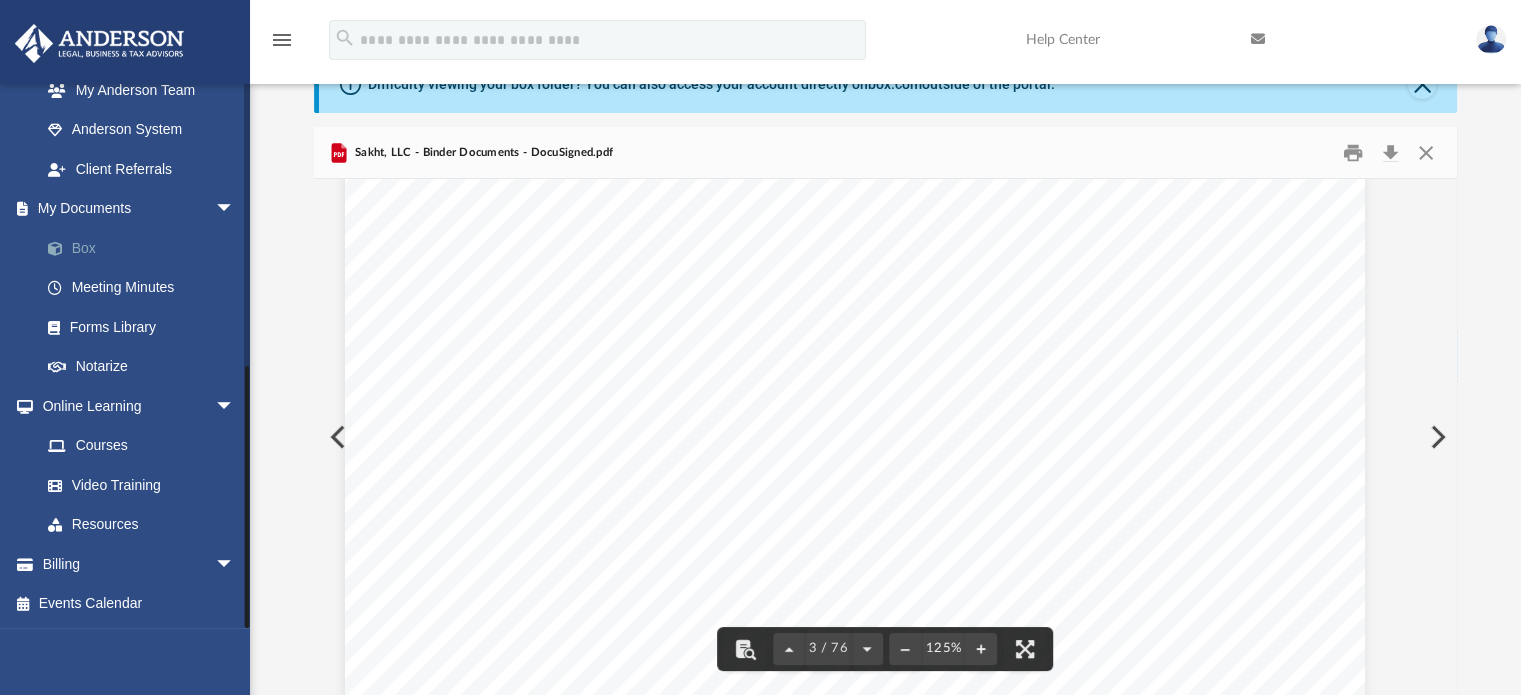 scroll, scrollTop: 2746, scrollLeft: 30, axis: both 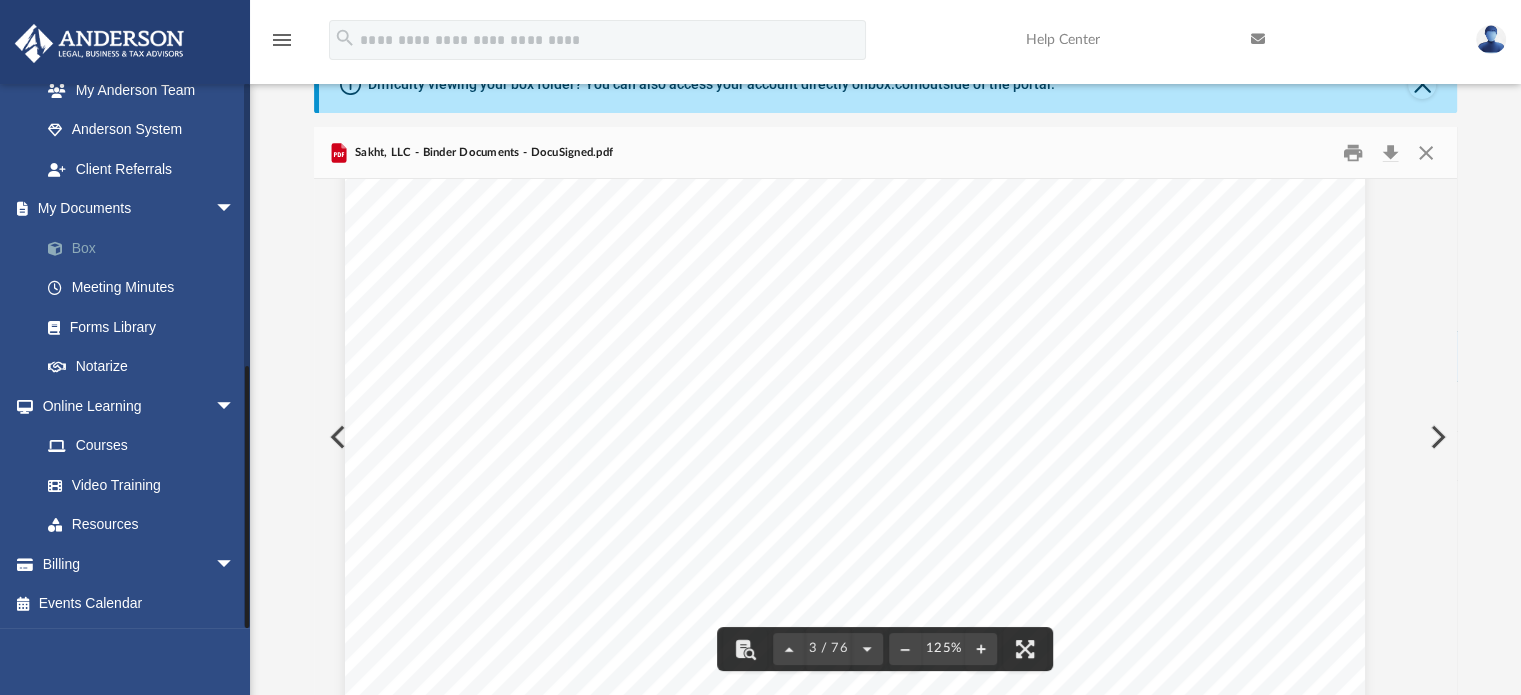 click on "Box" at bounding box center [146, 248] 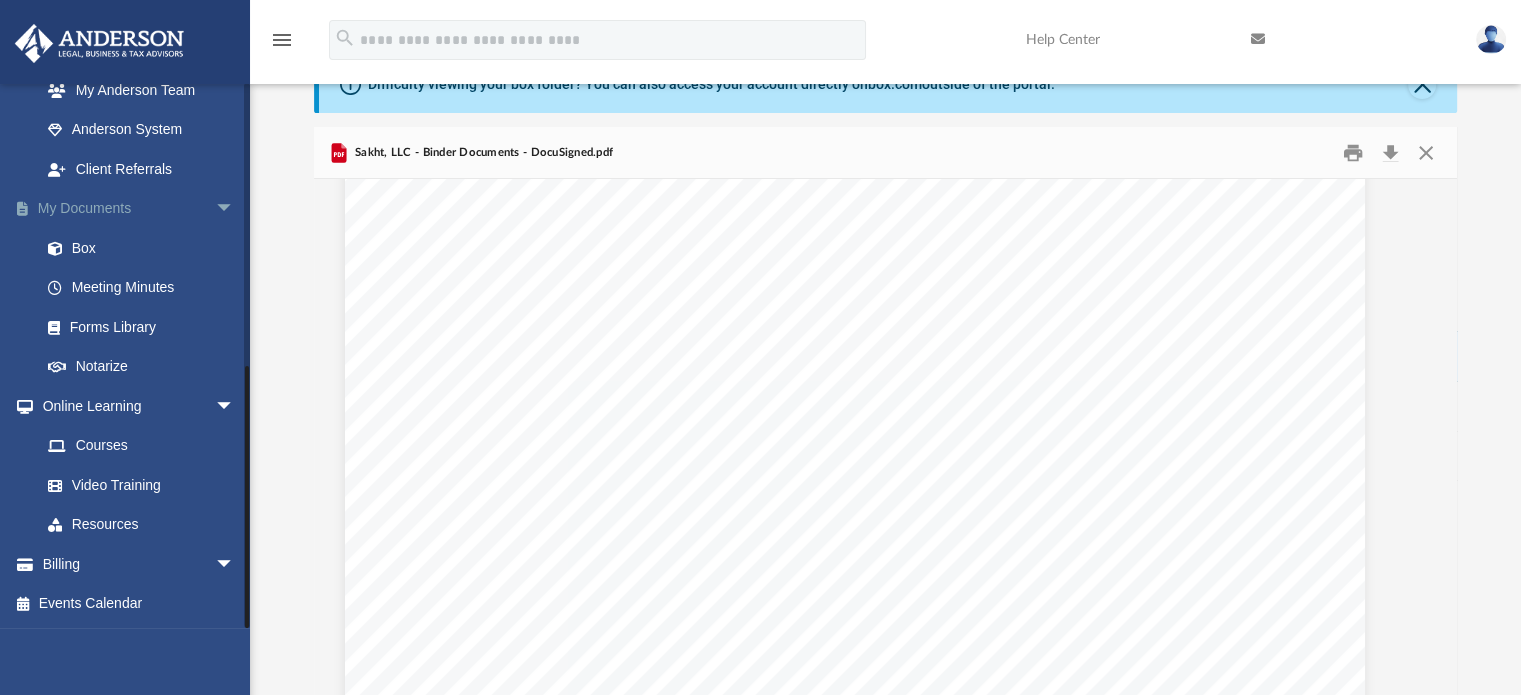 click on "arrow_drop_down" at bounding box center (235, 209) 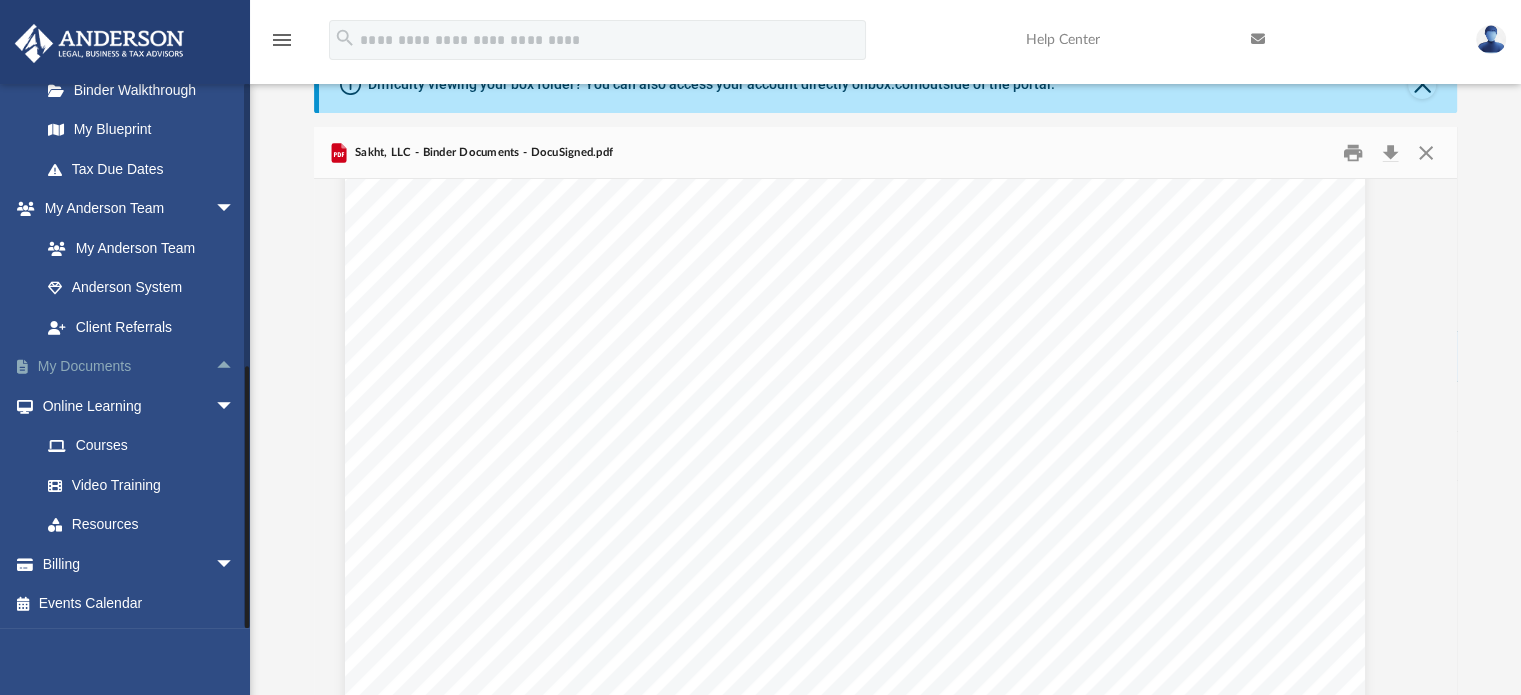 scroll, scrollTop: 414, scrollLeft: 0, axis: vertical 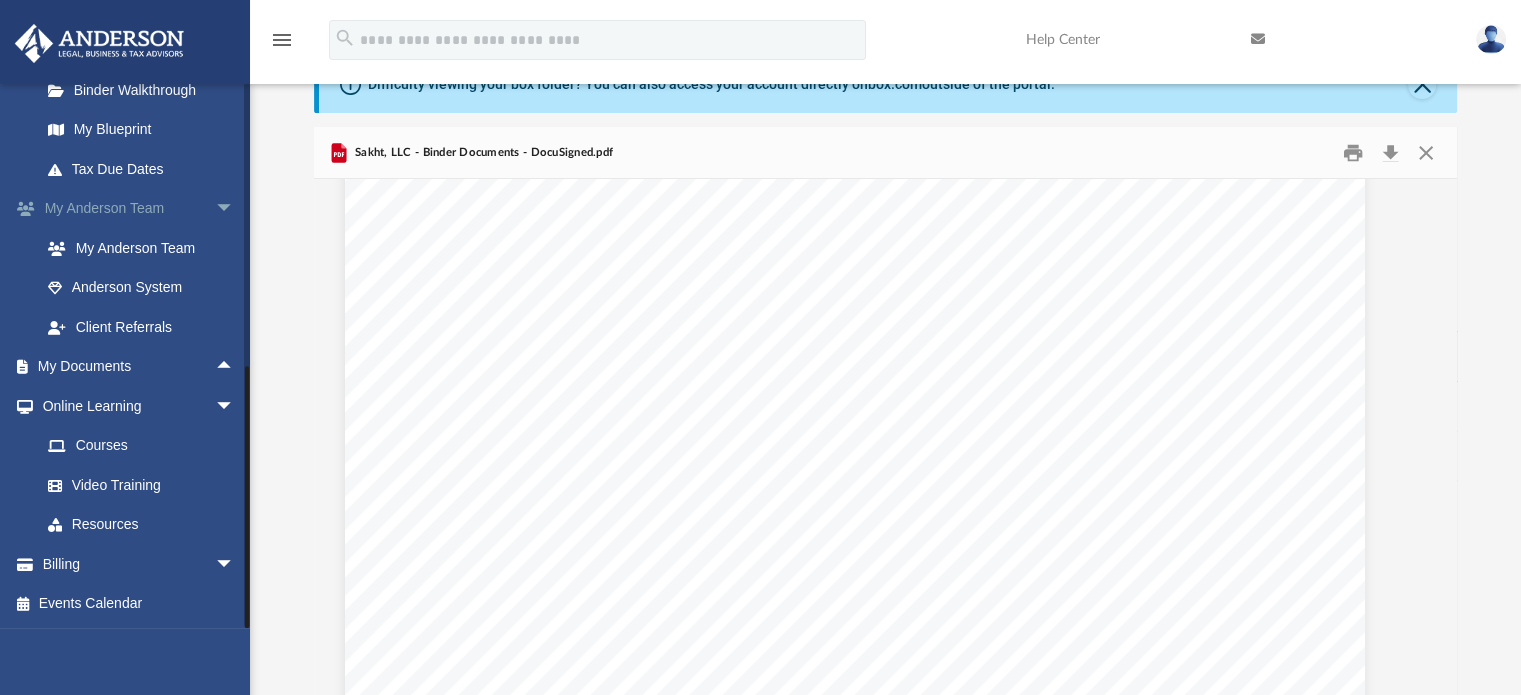 click on "arrow_drop_down" at bounding box center [235, 209] 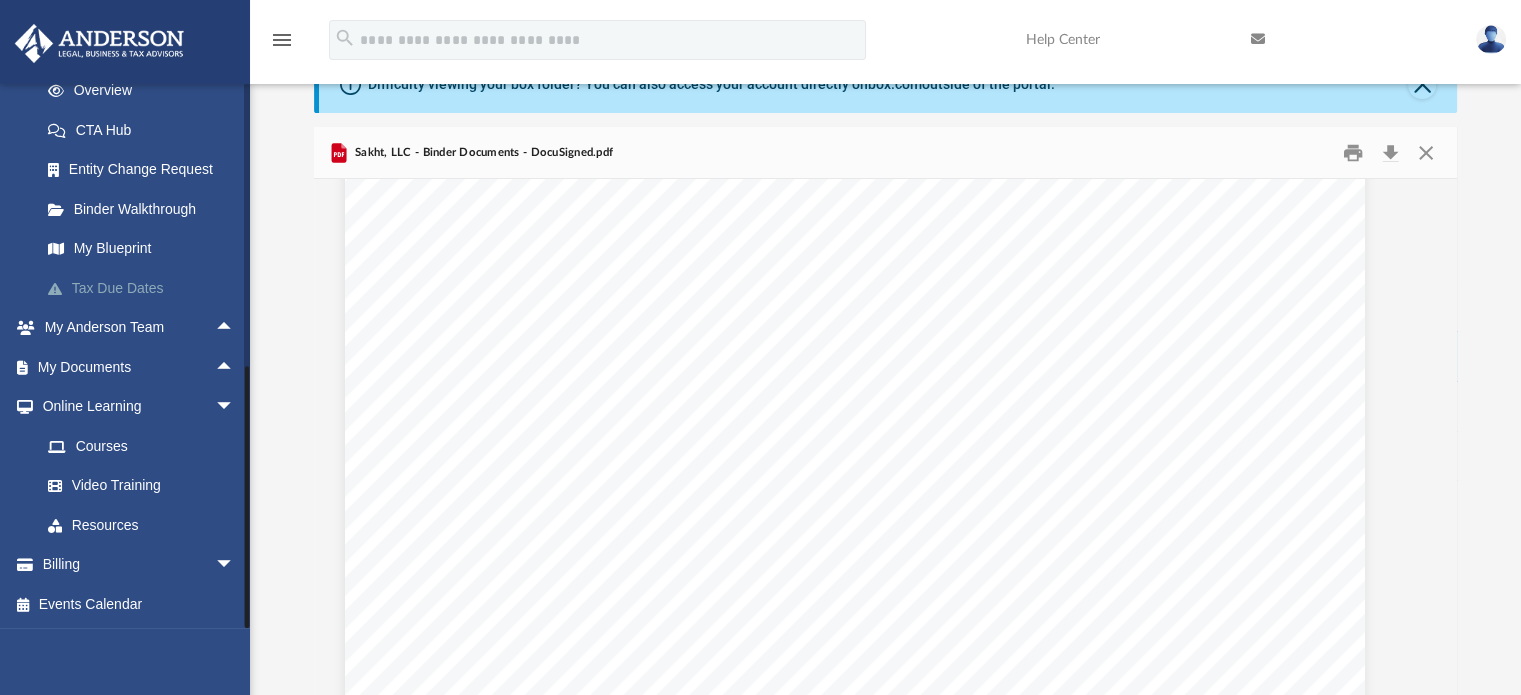 click on "Tax Due Dates" at bounding box center (146, 288) 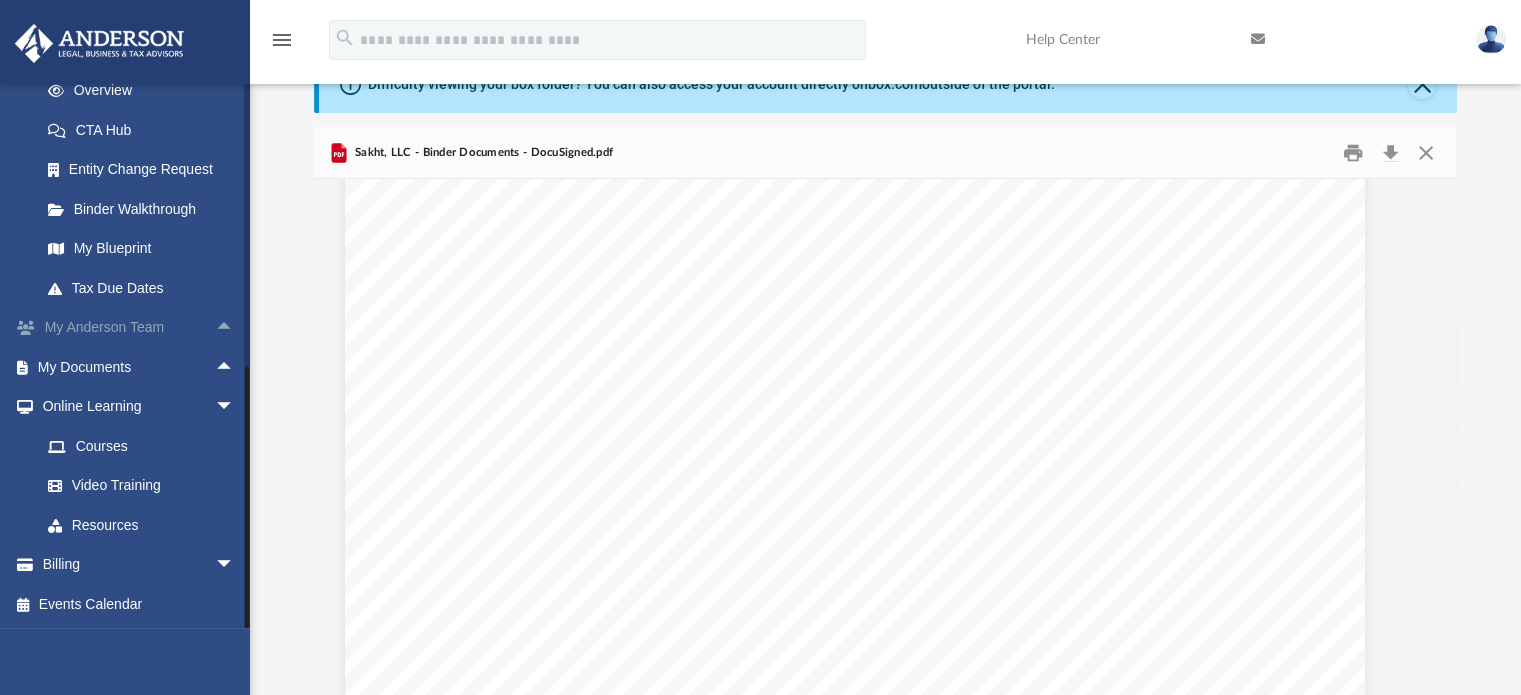 click on "arrow_drop_up" at bounding box center [235, 328] 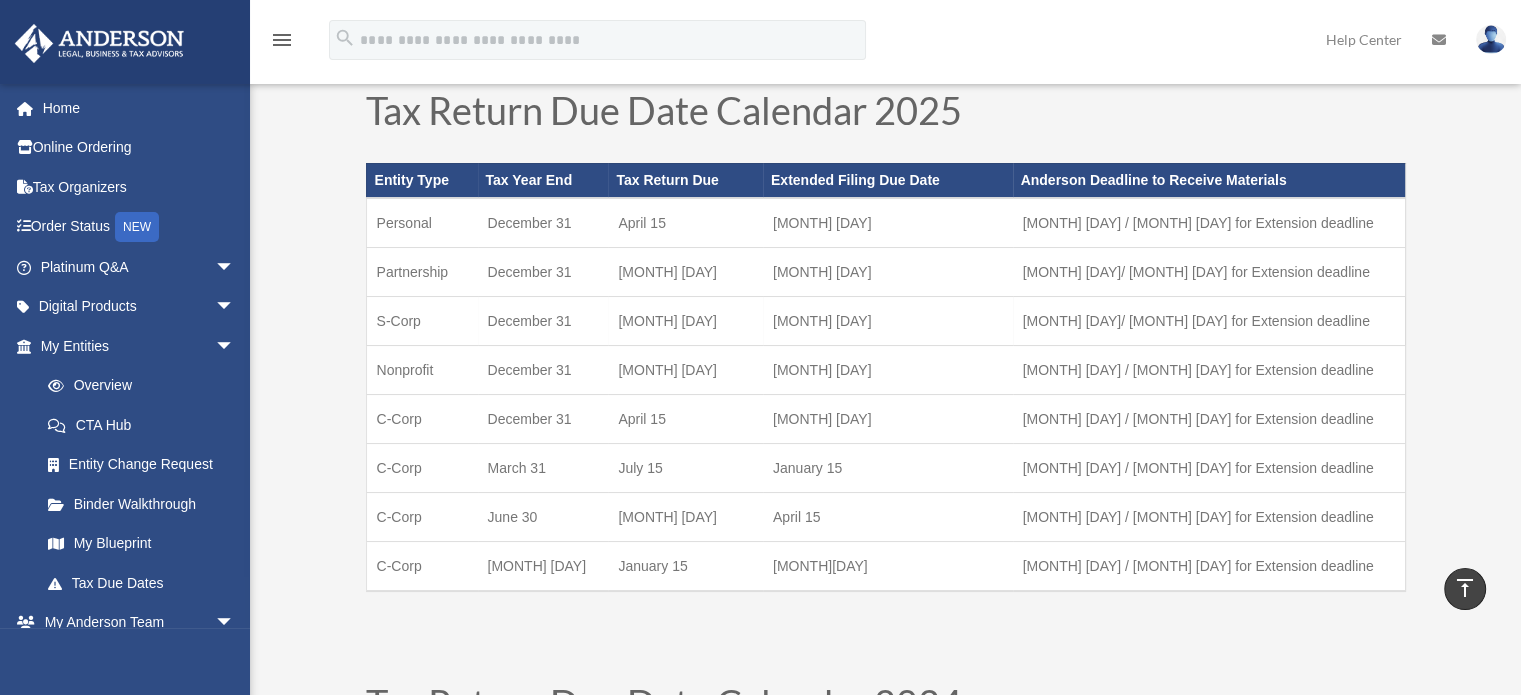 scroll, scrollTop: 0, scrollLeft: 0, axis: both 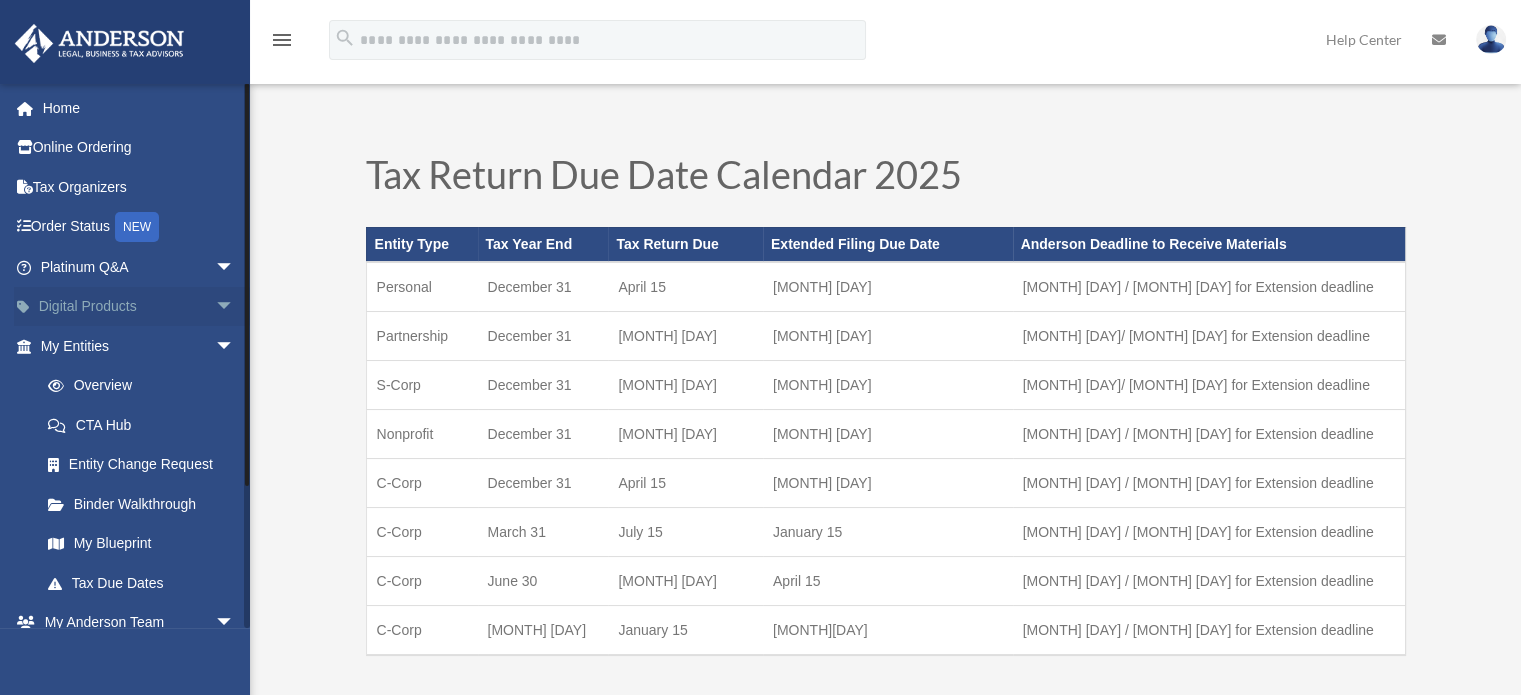 click on "arrow_drop_down" at bounding box center (235, 307) 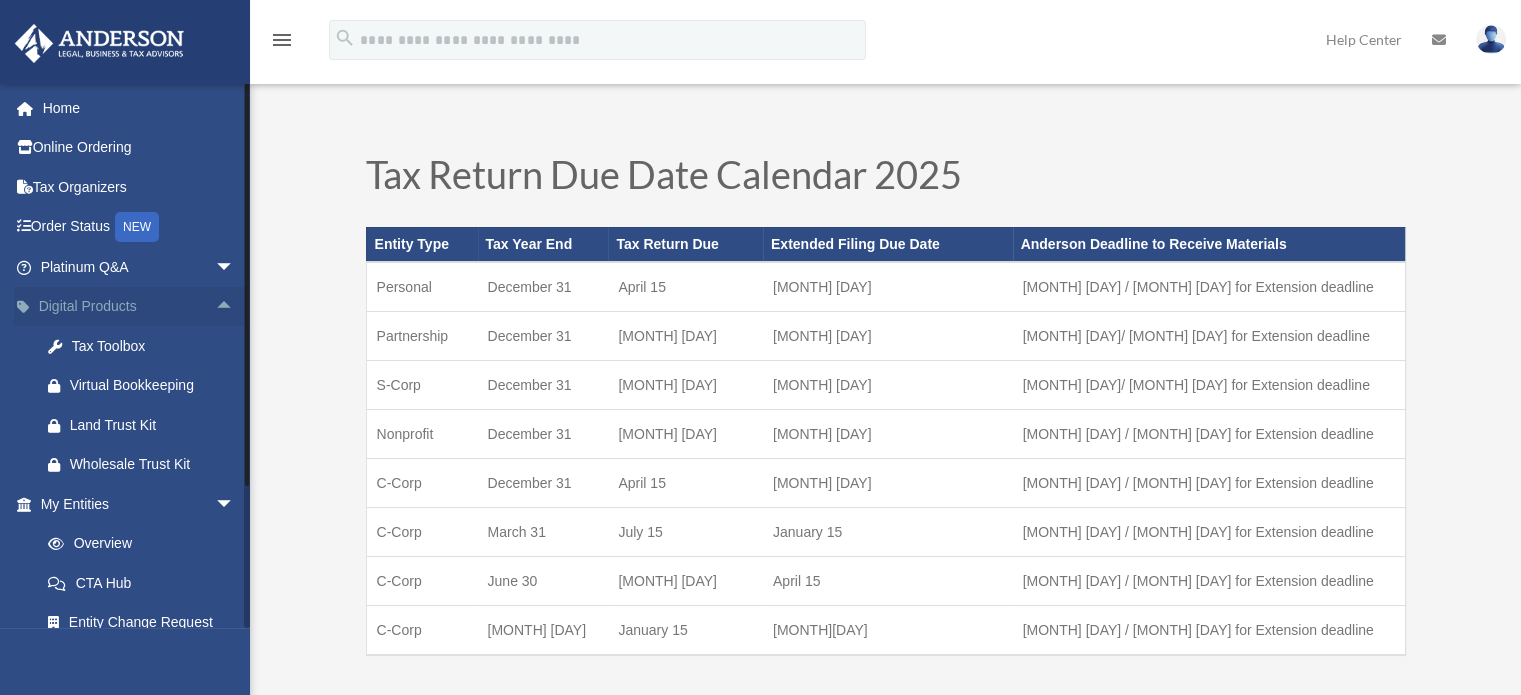 click on "arrow_drop_up" at bounding box center (235, 307) 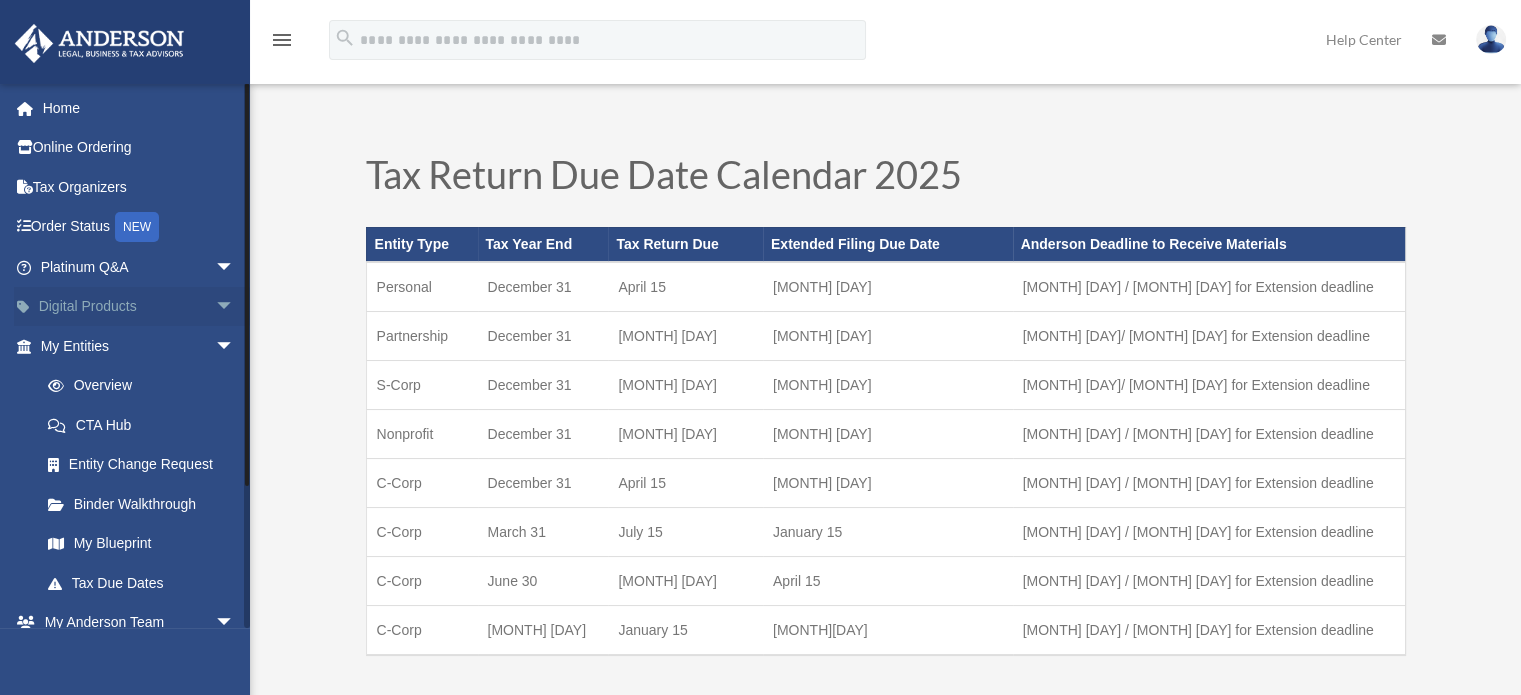 click on "arrow_drop_down" at bounding box center (235, 307) 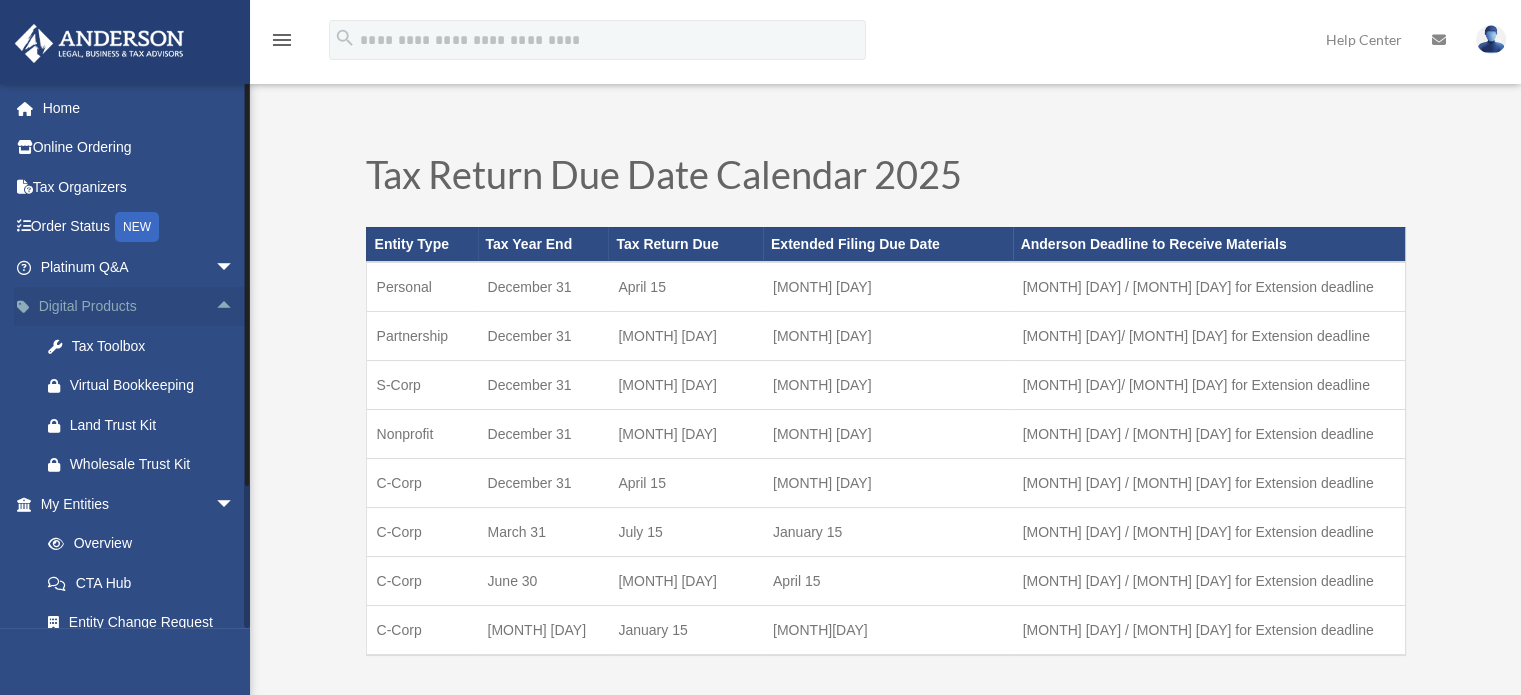 click on "arrow_drop_up" at bounding box center [235, 307] 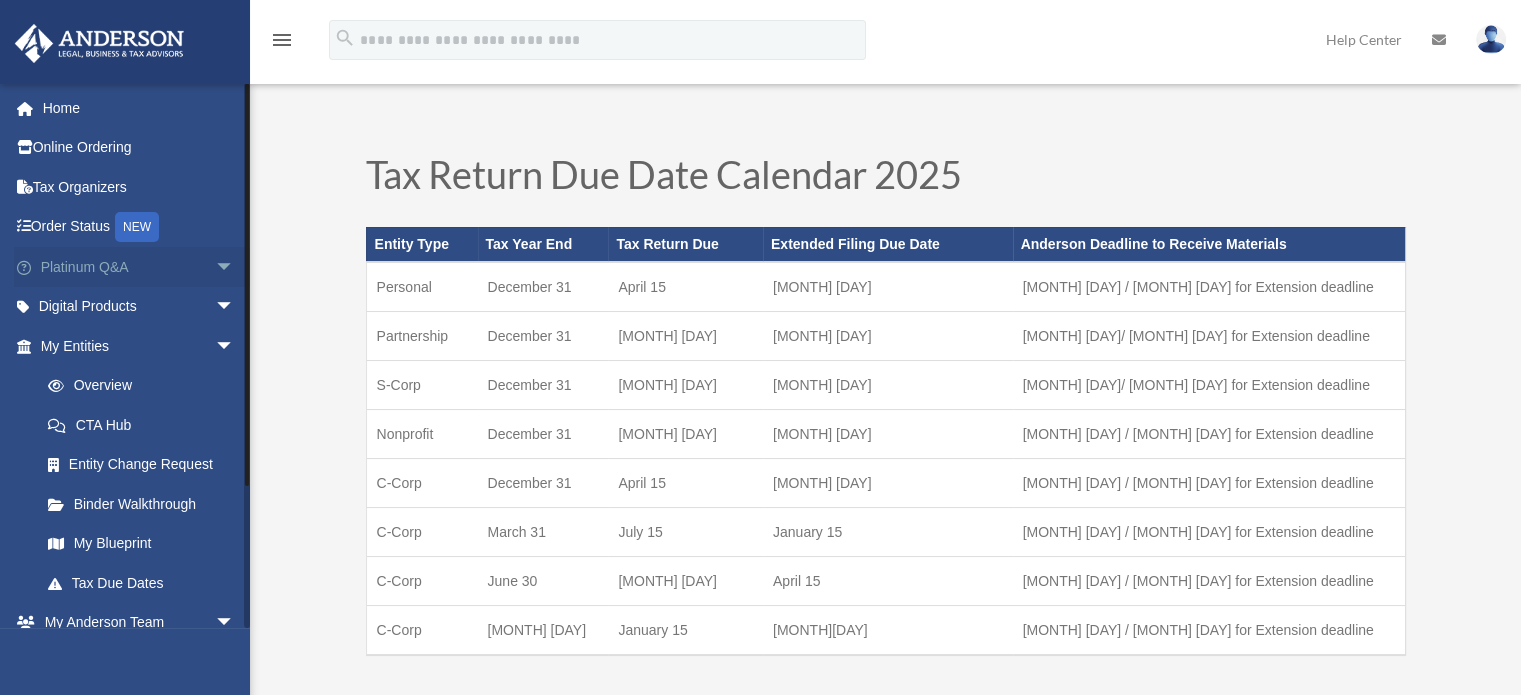 click on "arrow_drop_down" at bounding box center [235, 267] 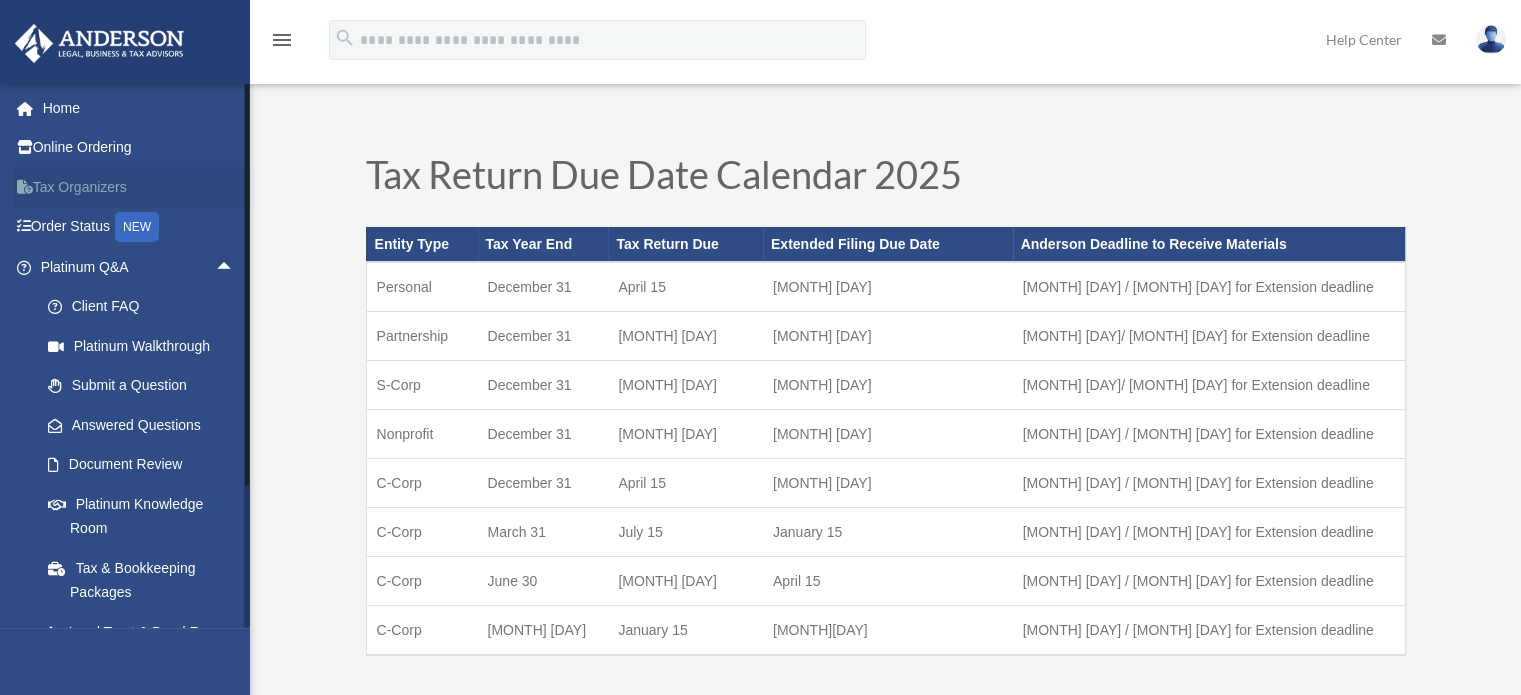 click on "Tax Organizers" at bounding box center (139, 187) 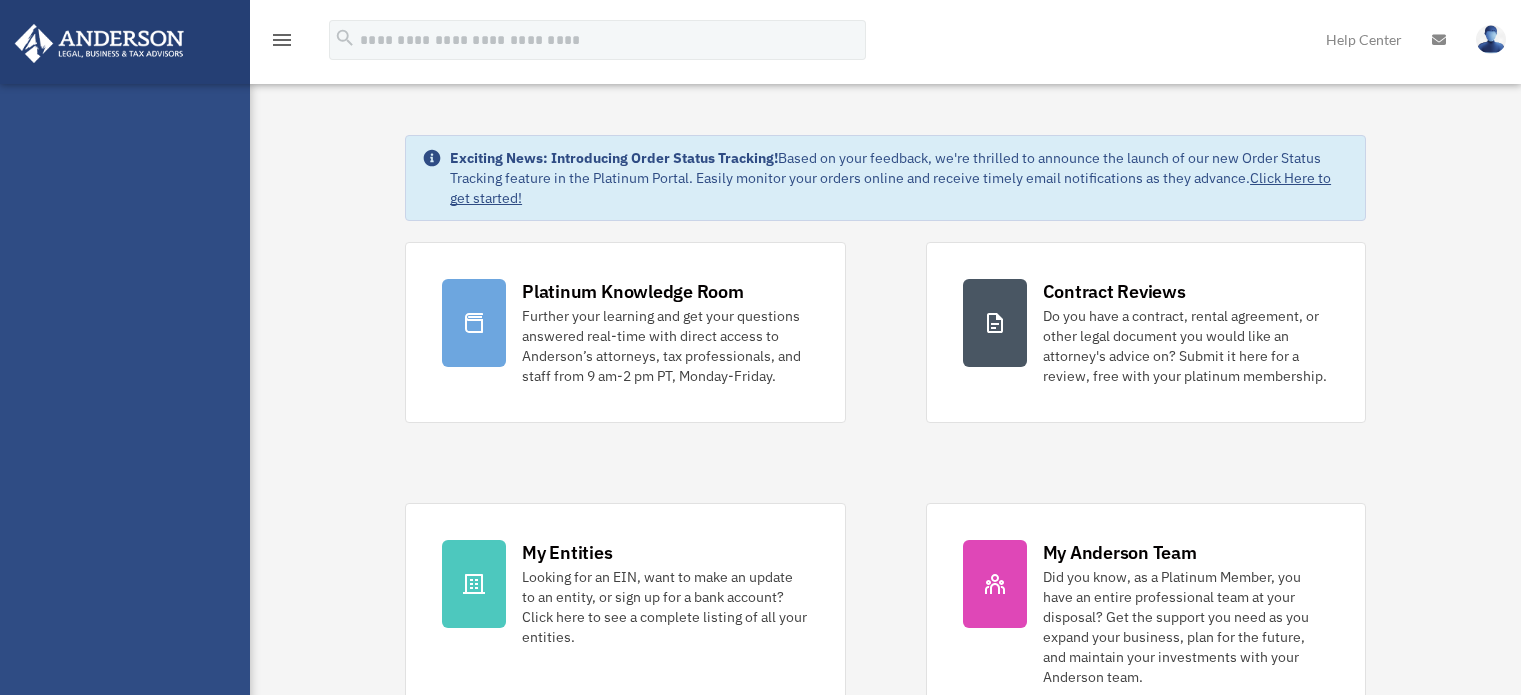 scroll, scrollTop: 0, scrollLeft: 0, axis: both 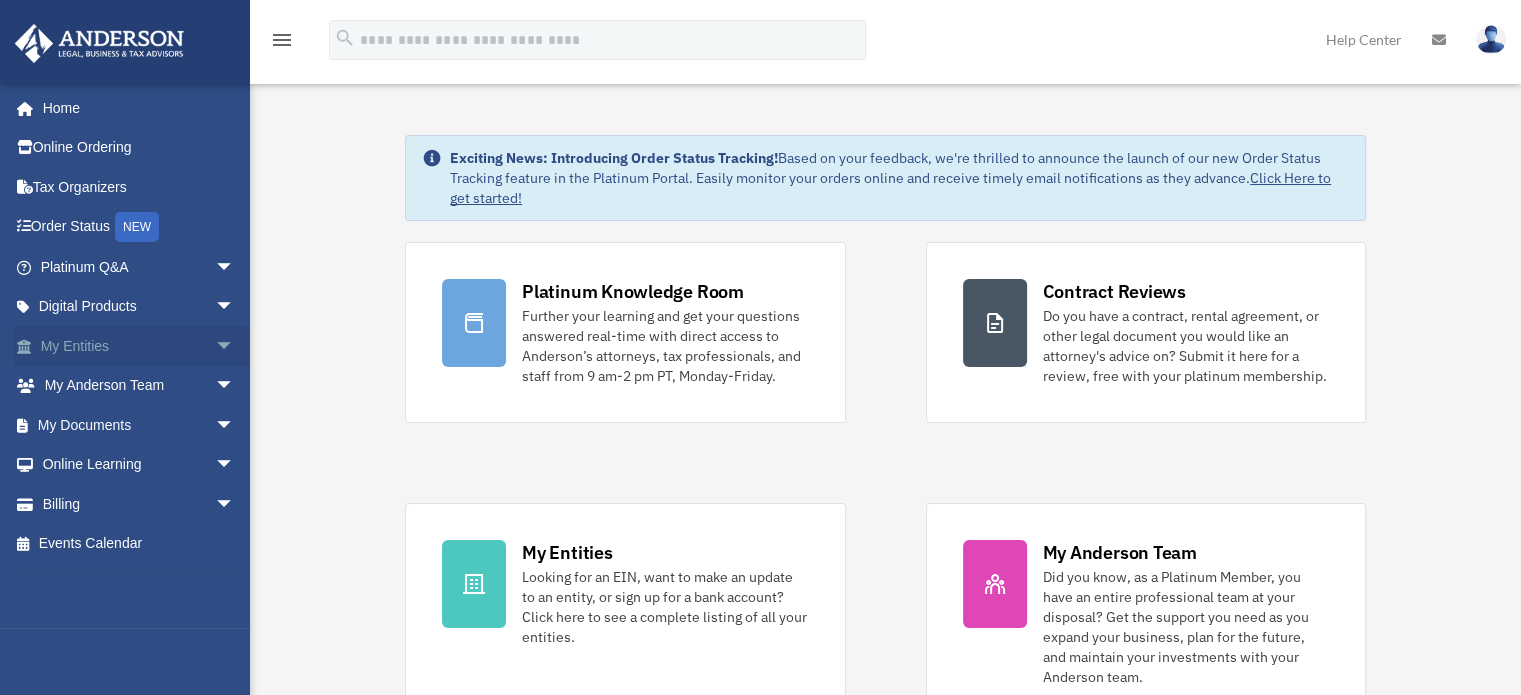 click on "arrow_drop_down" at bounding box center (235, 346) 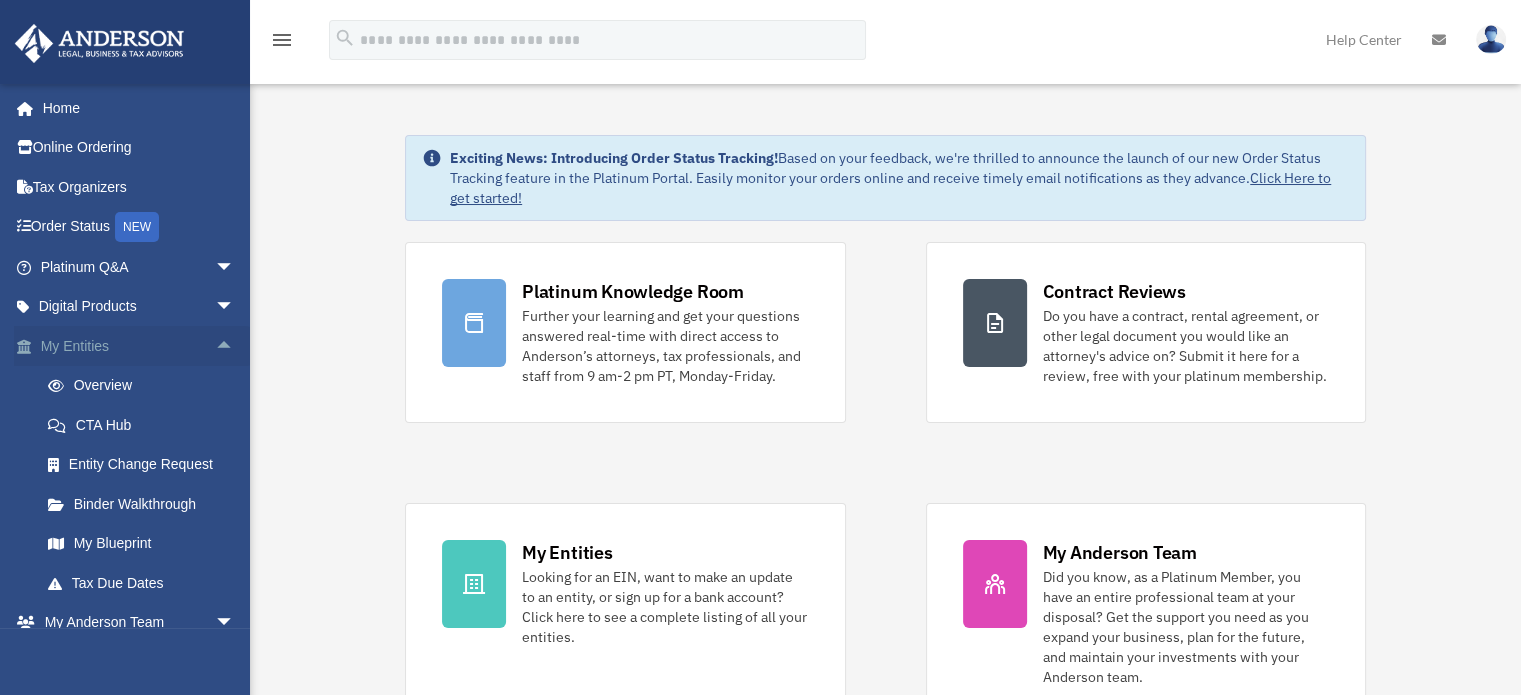 click on "arrow_drop_up" at bounding box center (235, 346) 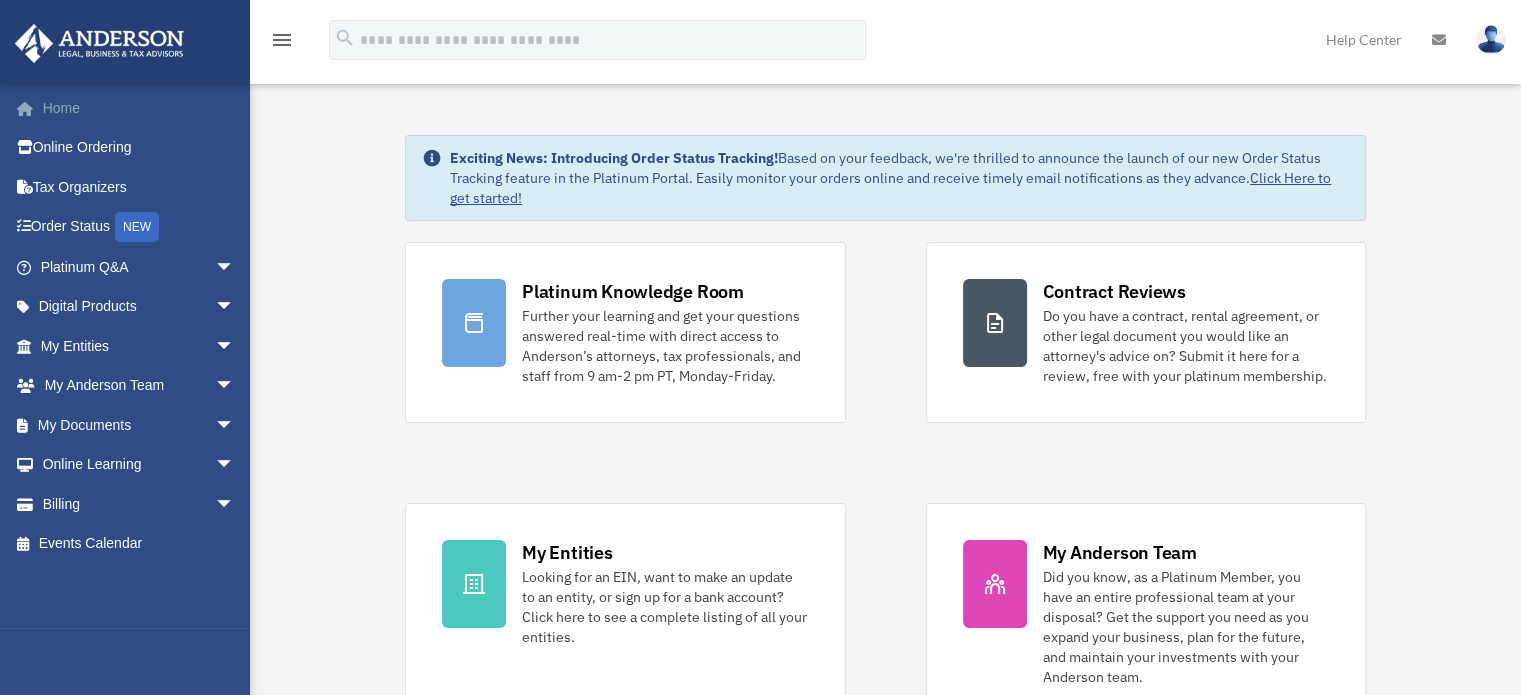 click on "Home" at bounding box center [139, 108] 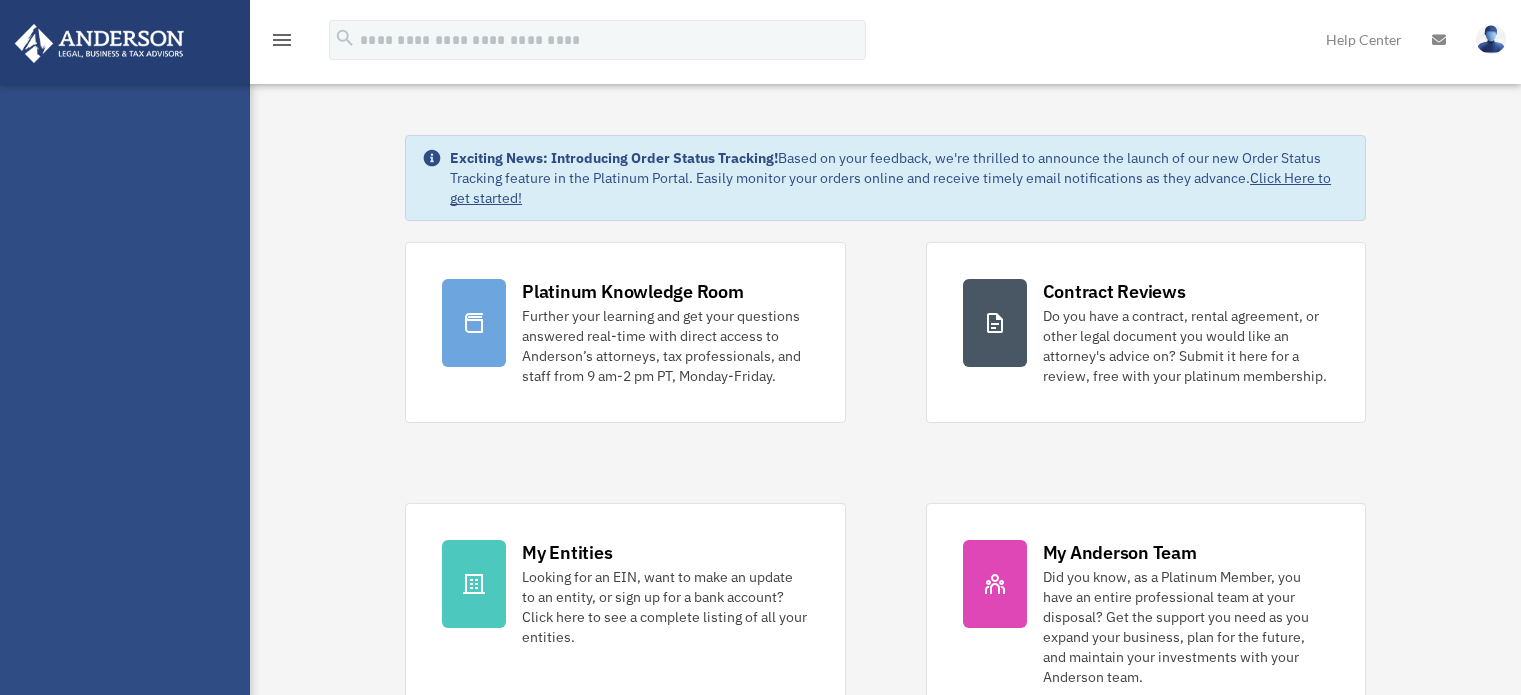 scroll, scrollTop: 0, scrollLeft: 0, axis: both 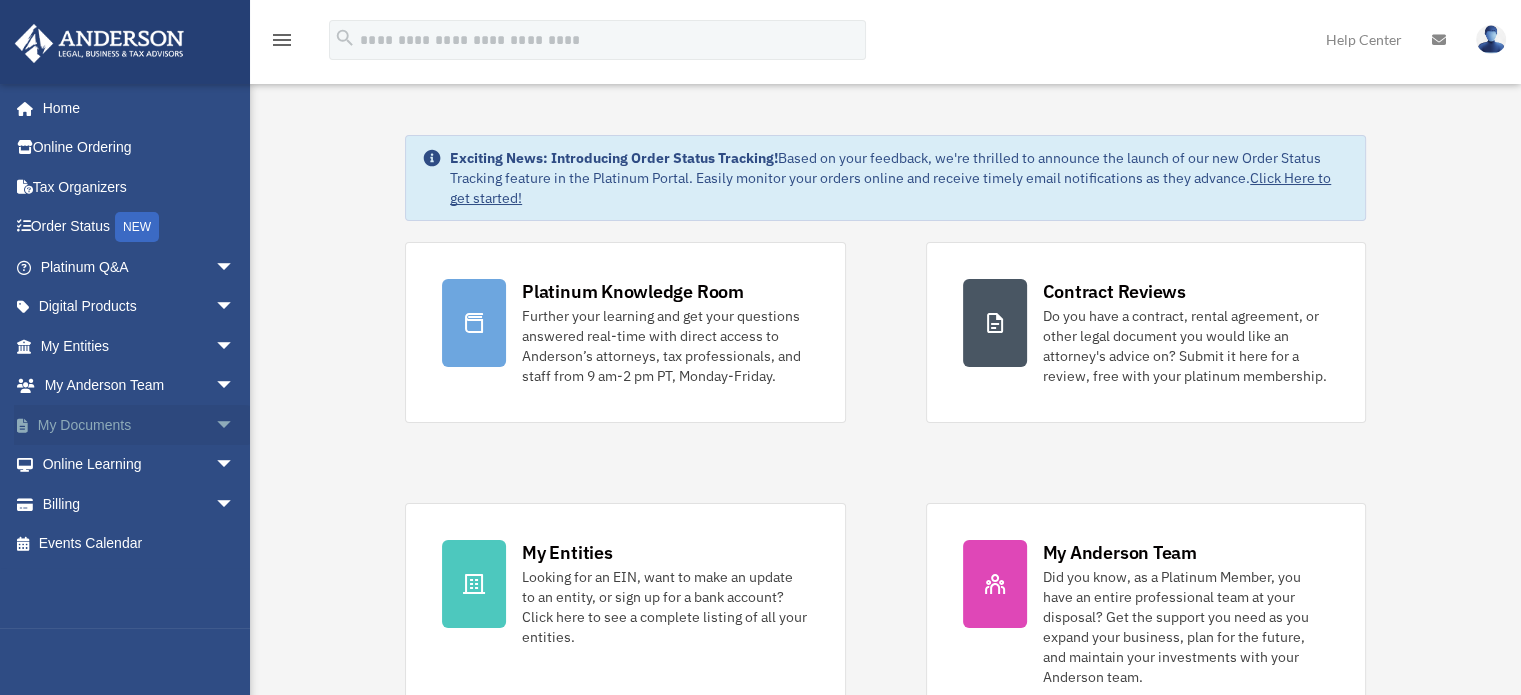 click on "arrow_drop_down" at bounding box center [235, 425] 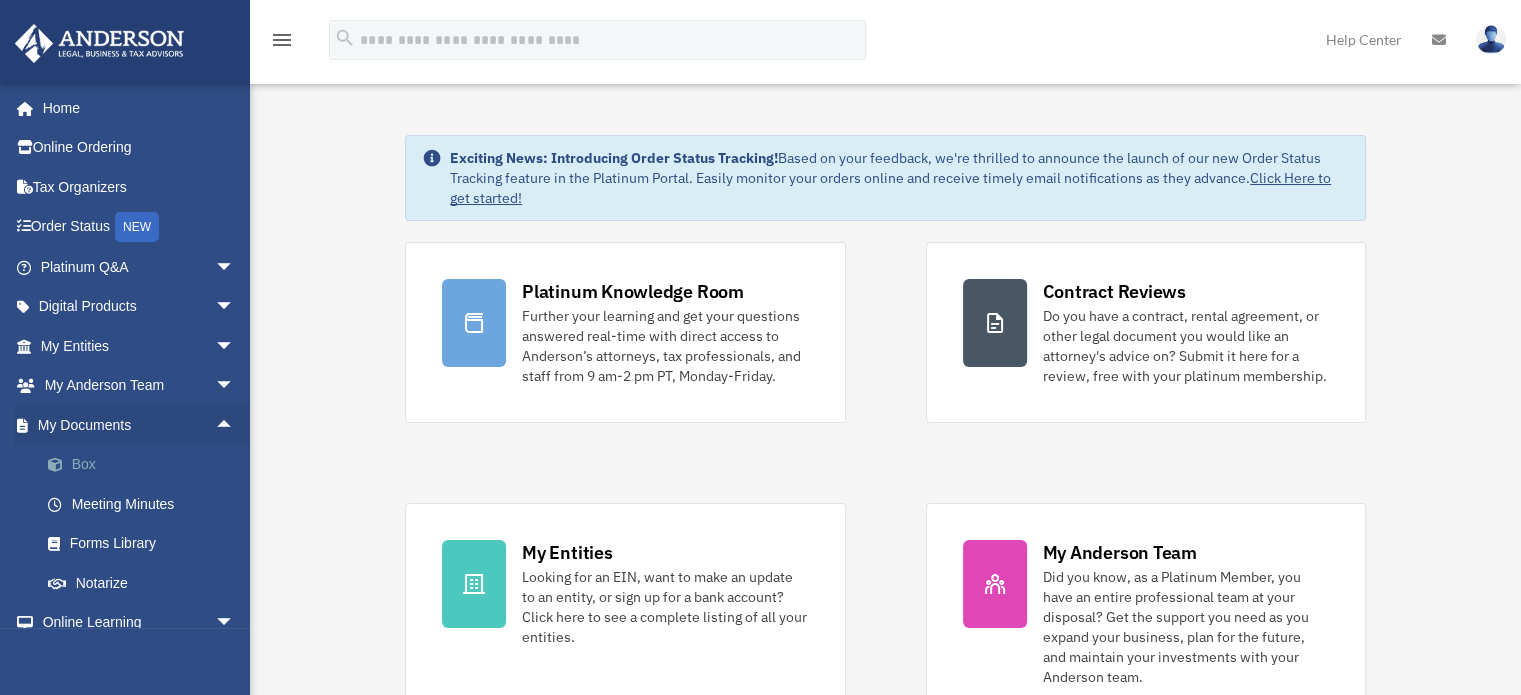 click on "Box" at bounding box center (146, 465) 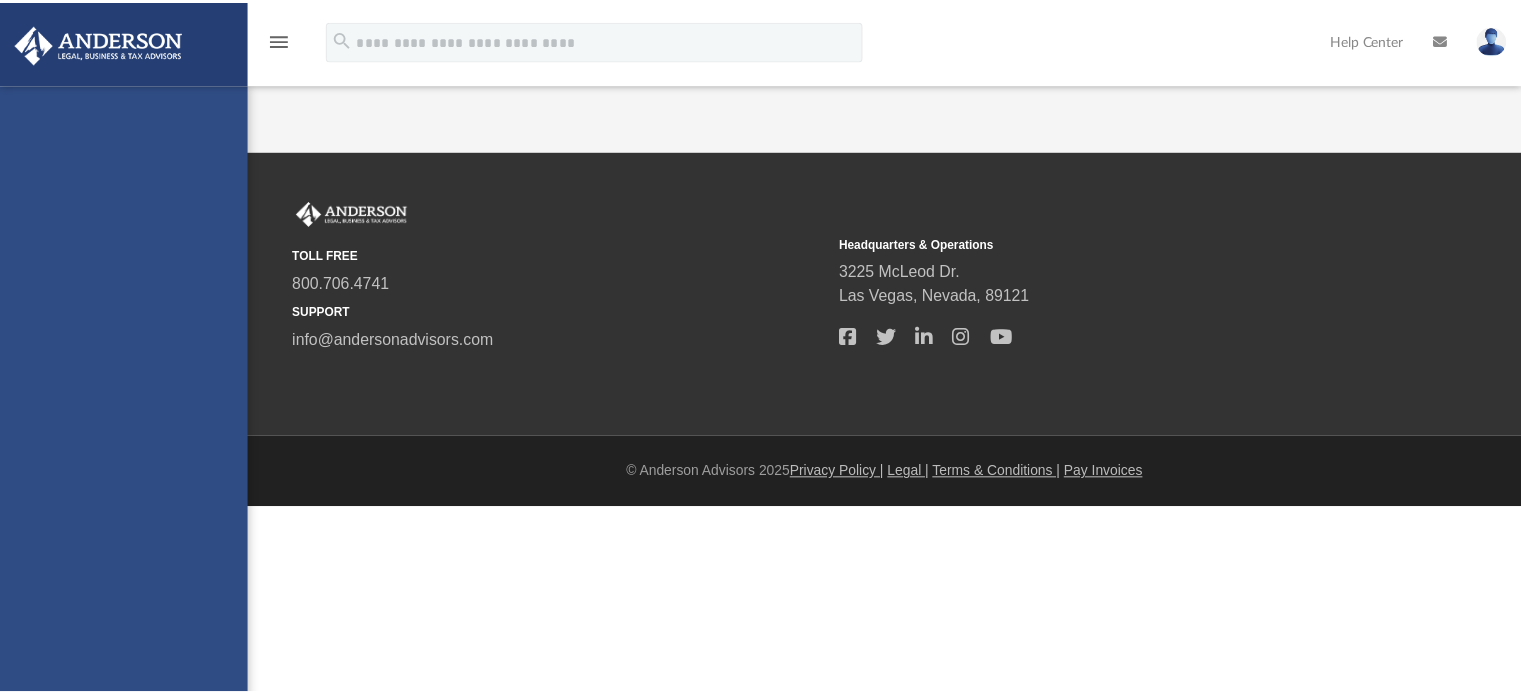 scroll, scrollTop: 0, scrollLeft: 0, axis: both 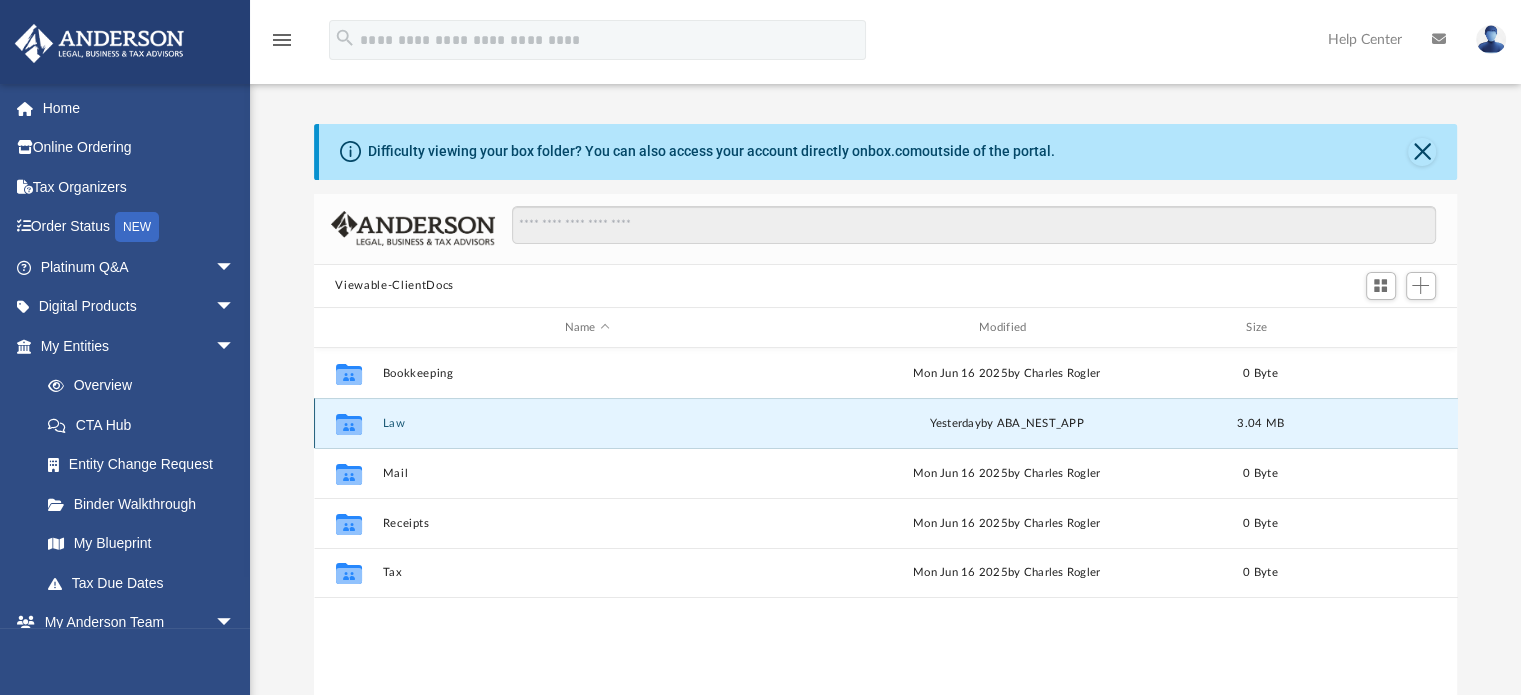 click on "Law" at bounding box center [587, 423] 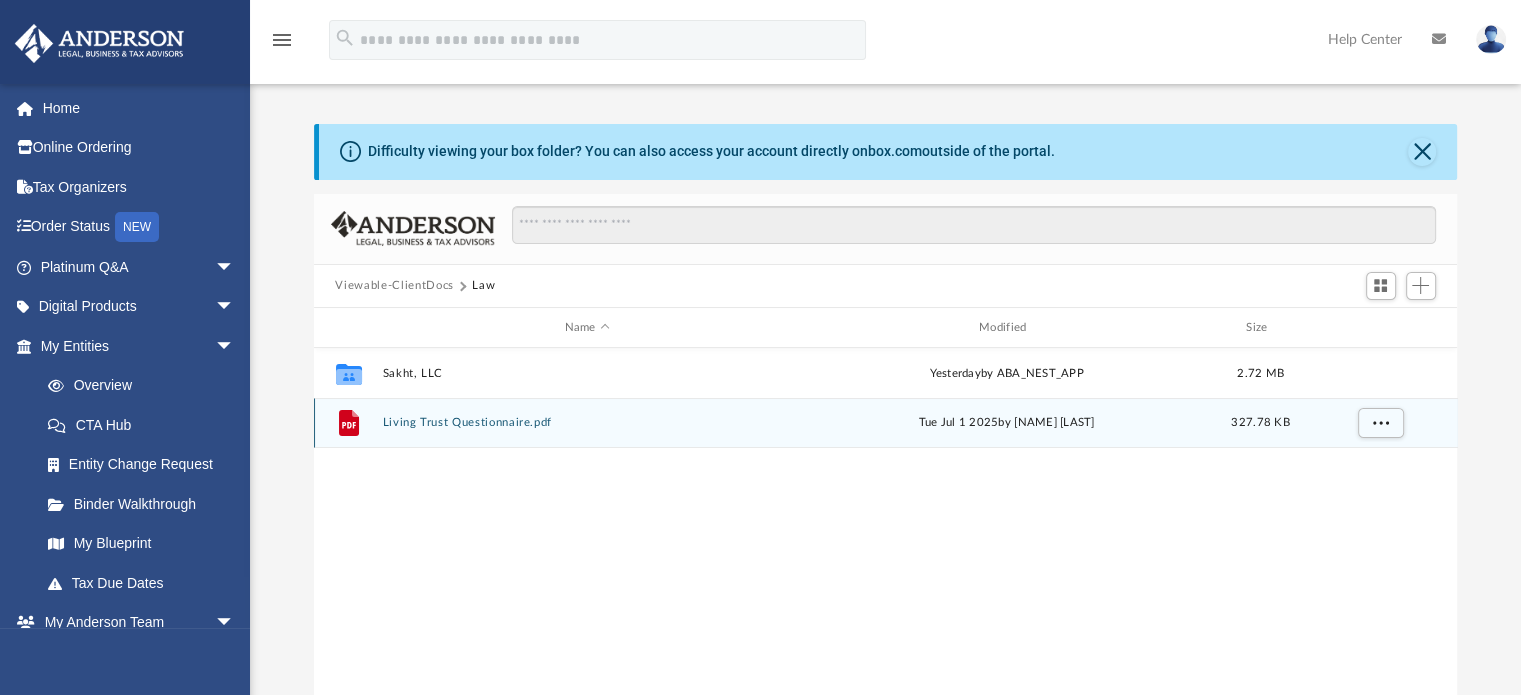 click on "Living Trust Questionnaire.pdf" at bounding box center (587, 423) 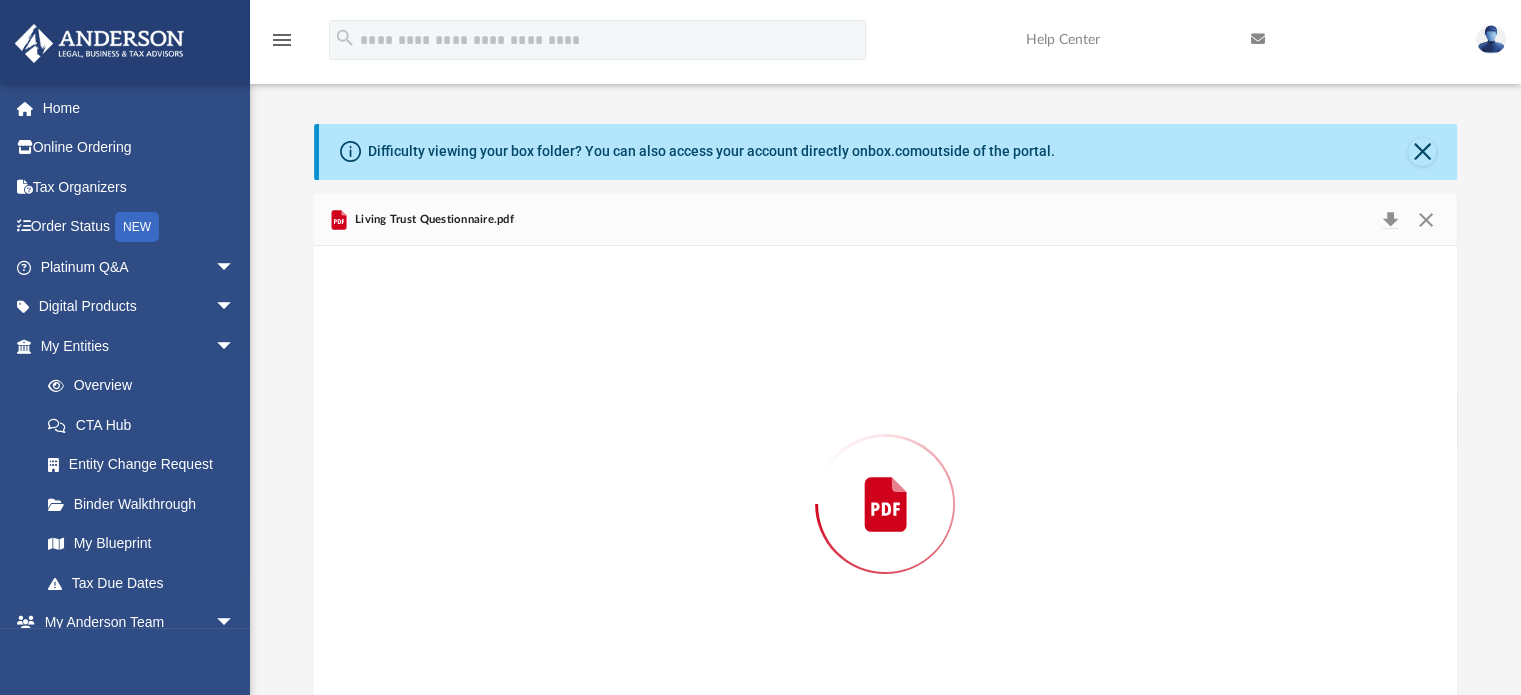 scroll, scrollTop: 67, scrollLeft: 0, axis: vertical 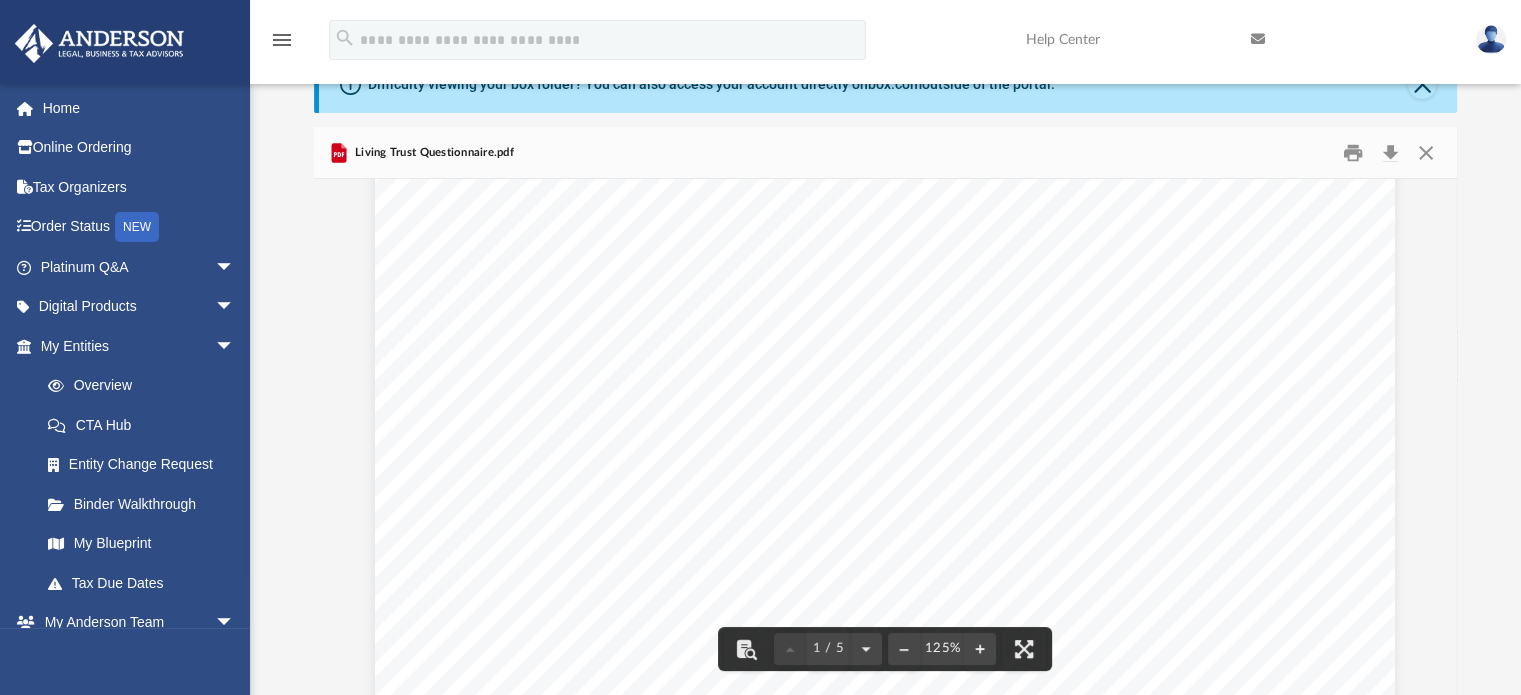 click on "ANDERSON LEGAL, BUSINESS & TAX ADVISORS | [PHONE] | REV02.20190225 Living Trust Questionnaire - Page 1 Living Trust Questionnaire Washington [NUMBER] [STREET], [CITY], [STATE] [ZIP] Nevada [NUMBER] [STREET] [CITY], [STATE] [ZIP] Fax: [PHONE] [PHONE] www.andersonadvisors.com CLIENT INFORMATION SPOUSE INFORMATION (IF APPLICABLE) Teleconference Scheduled with: on at • Please fill out this Questionnaire to the best of your ability. • Please type or print legibly. • All names will appear in your Estate Planning documents exactly as you enter them on this form. We advise that you use full legal names. • If married, one person will complete all “Client” sections; the other person will complete all “Spouse” sections. • Upon our receipt of this form, we will contact you to set up a phone consultation with an attorney to review your responses. Individual Trust Male Male Yes No Yes Single First Name: Select the type of trust we are creating: First Name: Other Legal Names:" at bounding box center (885, 512) 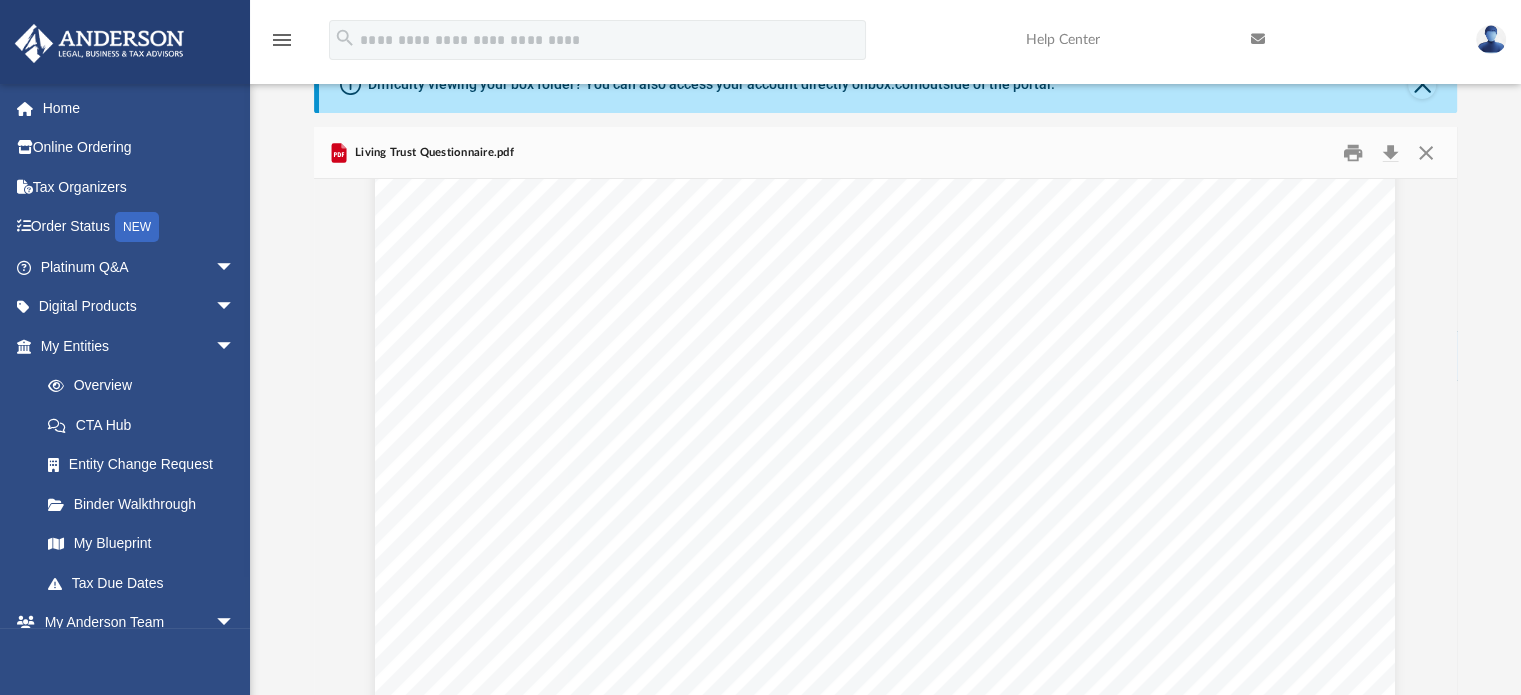 scroll, scrollTop: 6233, scrollLeft: 0, axis: vertical 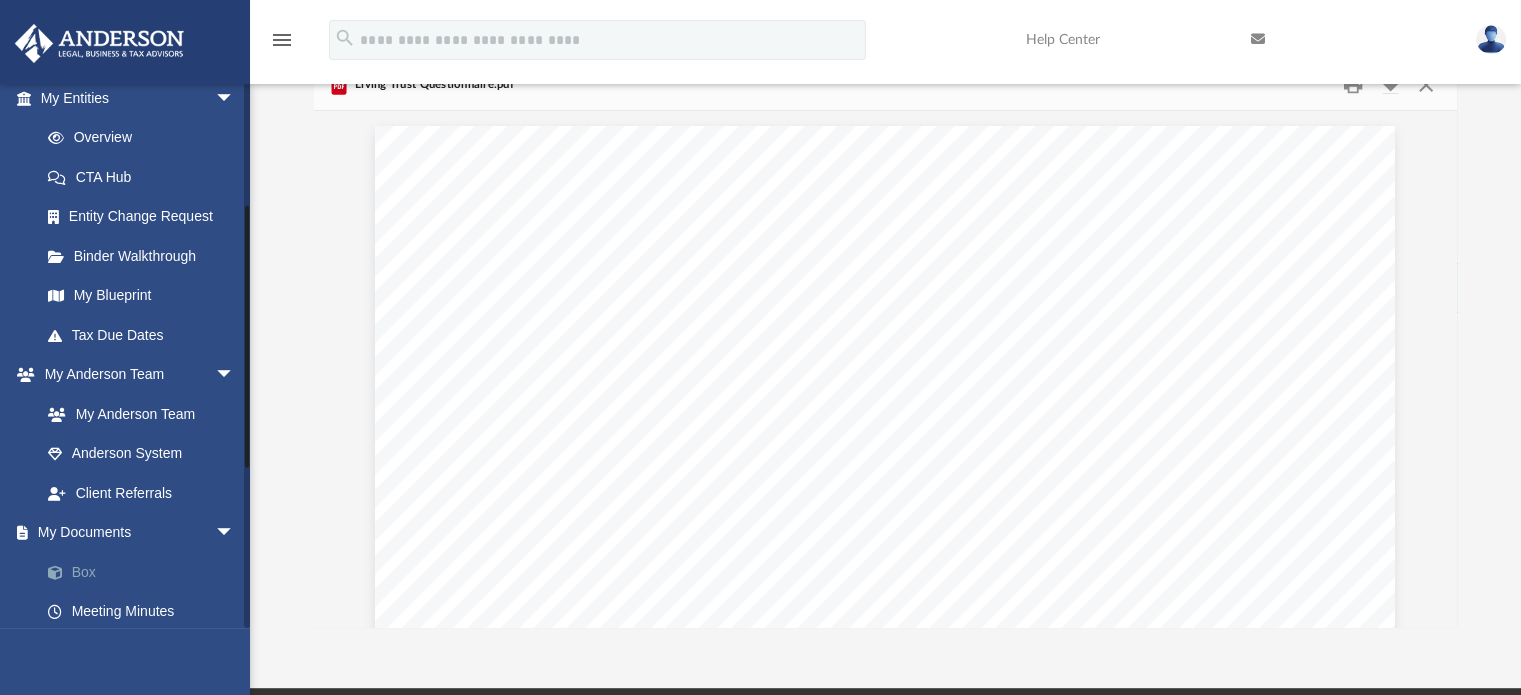 click on "Box" at bounding box center [146, 572] 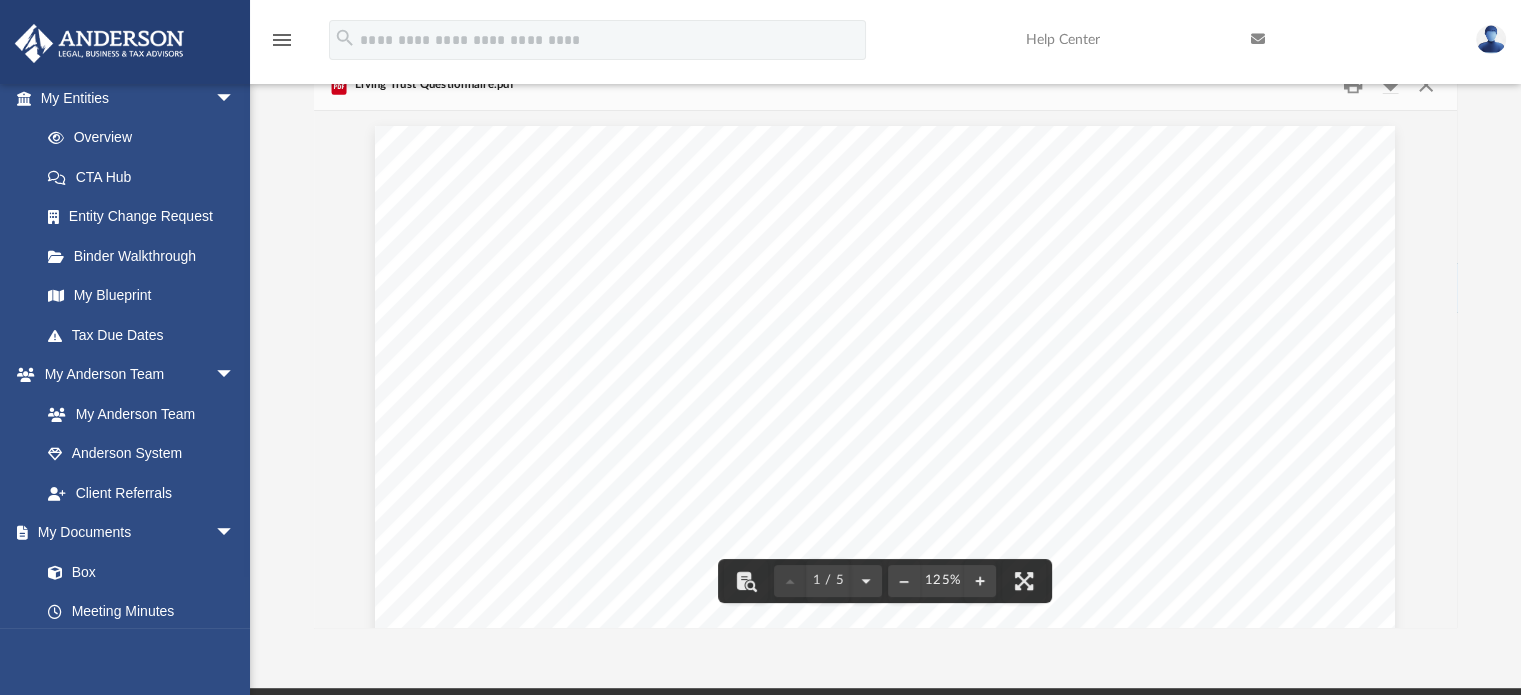 scroll, scrollTop: 0, scrollLeft: 0, axis: both 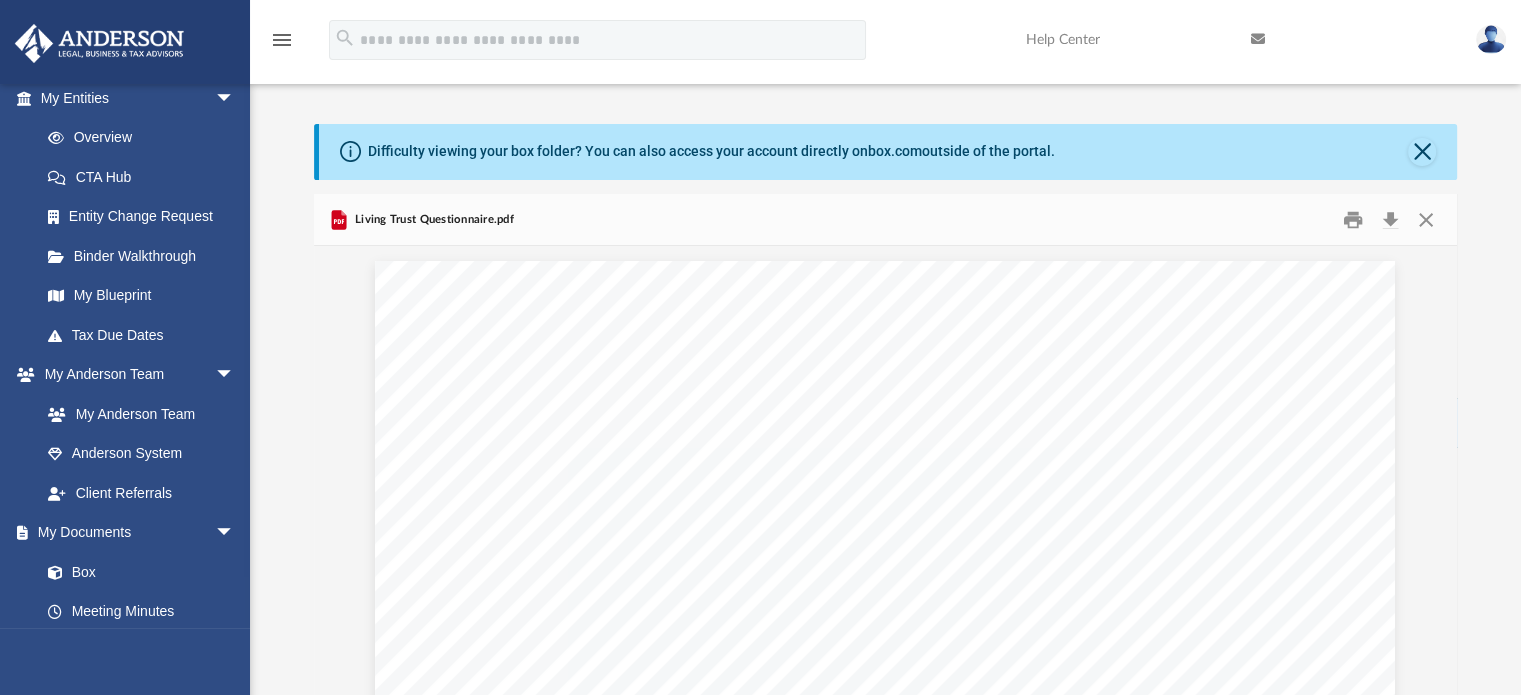 click on "Difficulty viewing your box folder? You can also access your account directly on  box.com  outside of the portal." at bounding box center [888, 152] 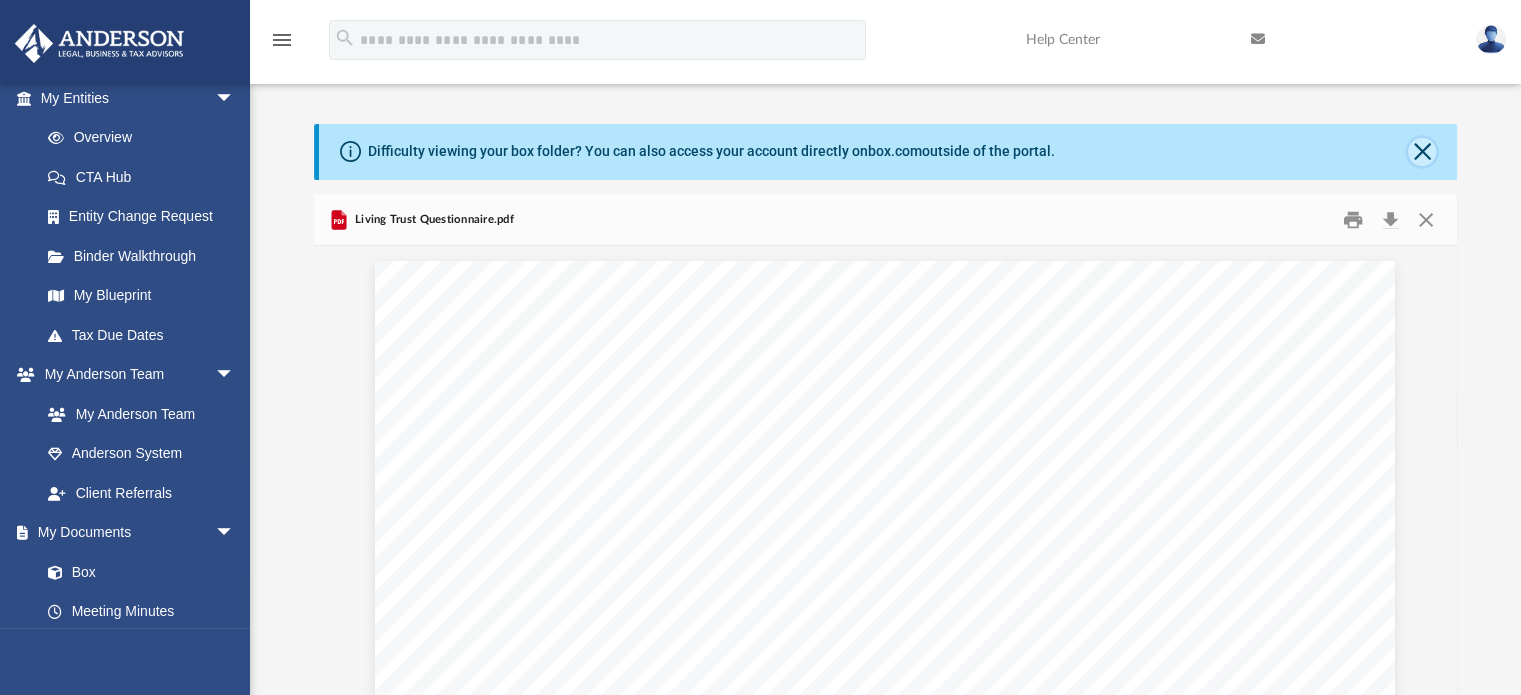 click 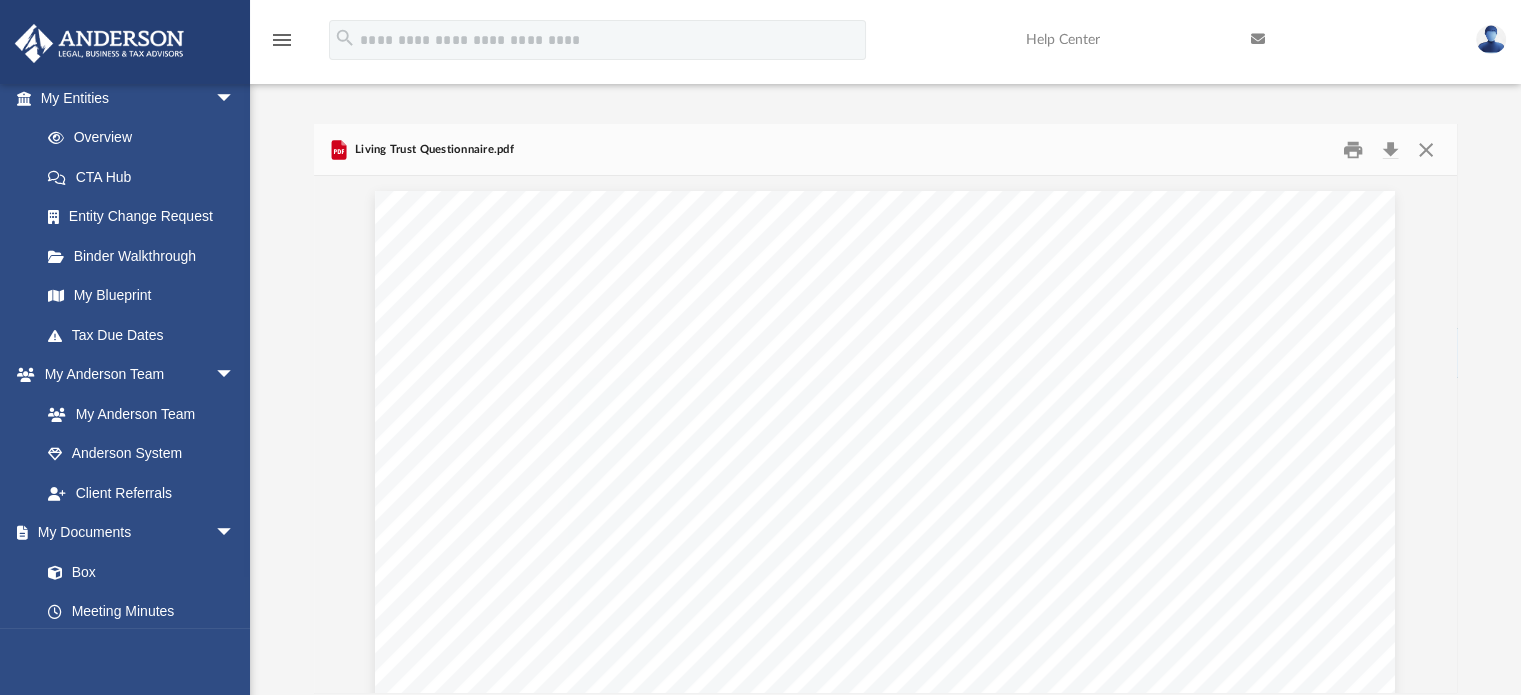 click on "Living Trust Questionnaire.pdf" at bounding box center (886, 150) 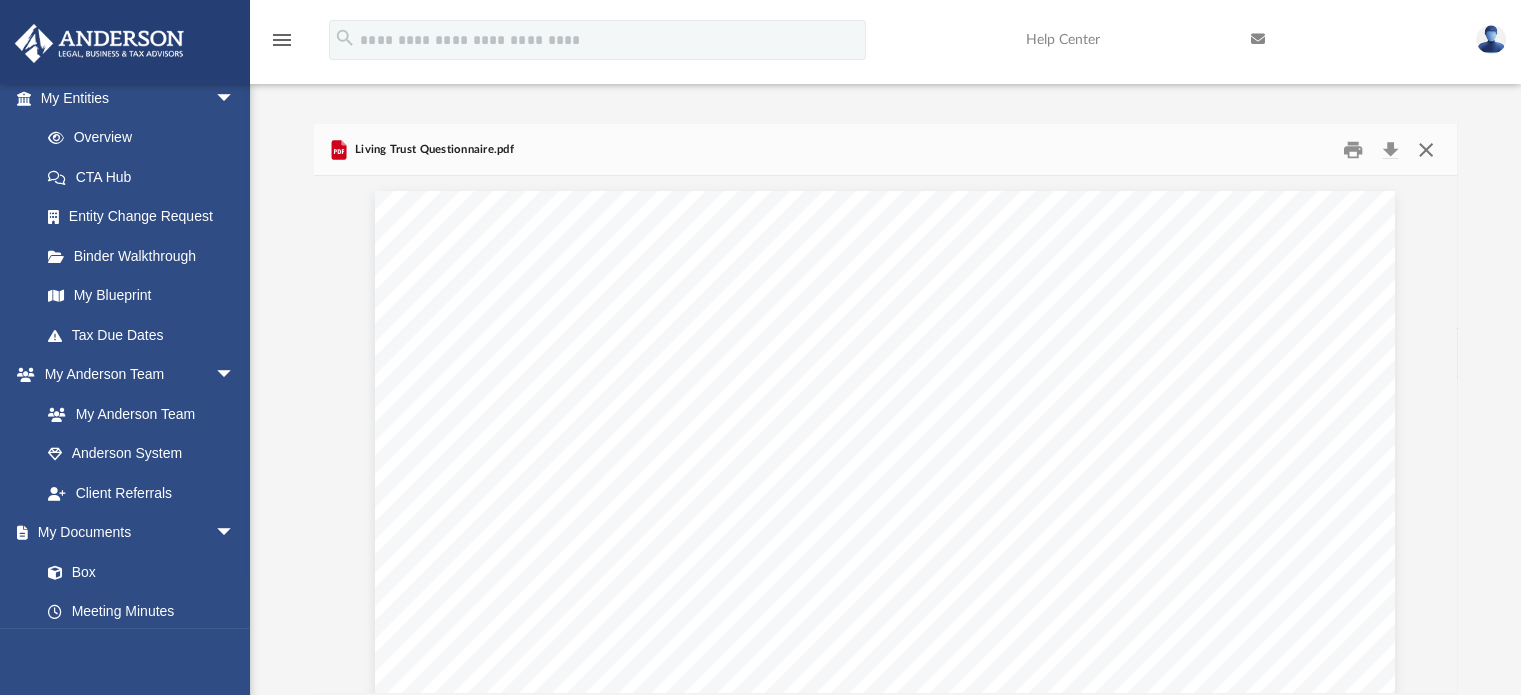 click at bounding box center (1426, 149) 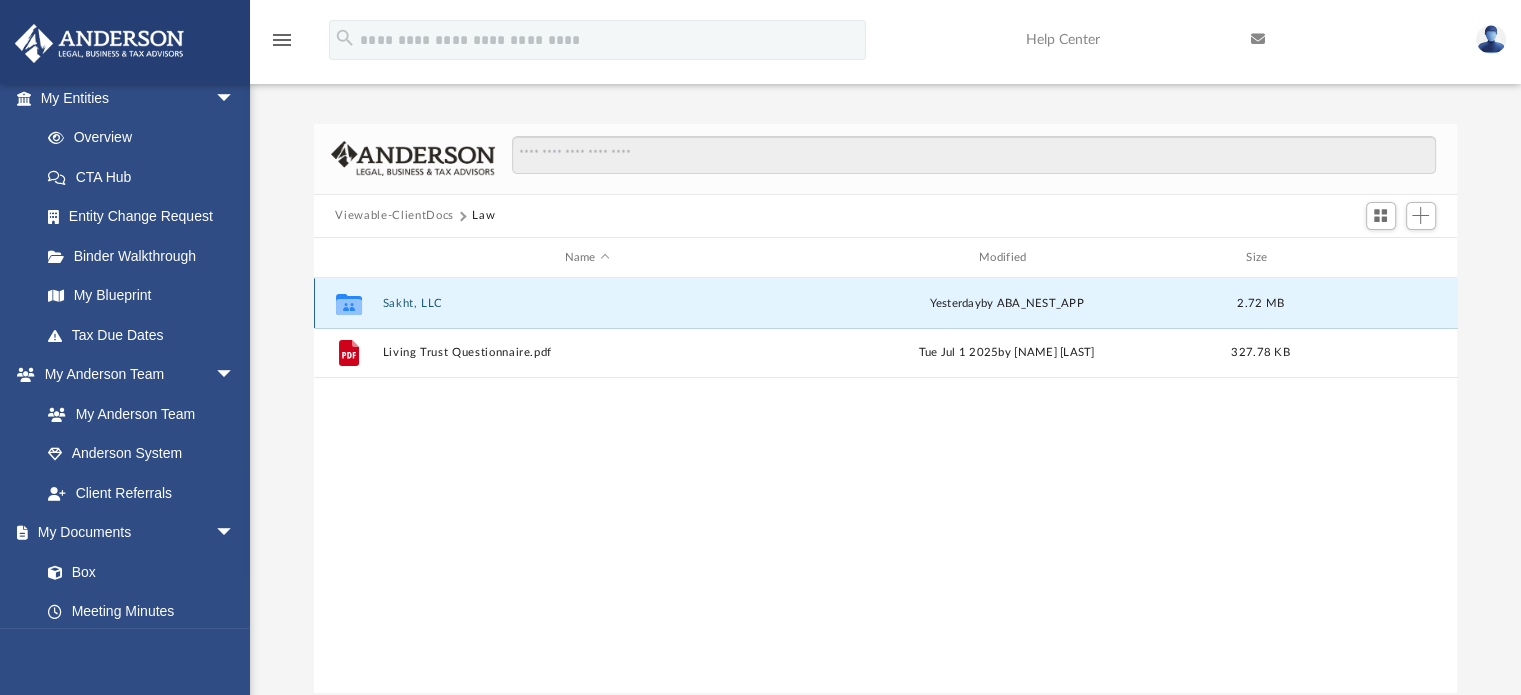 click on "Sakht, LLC" at bounding box center (587, 303) 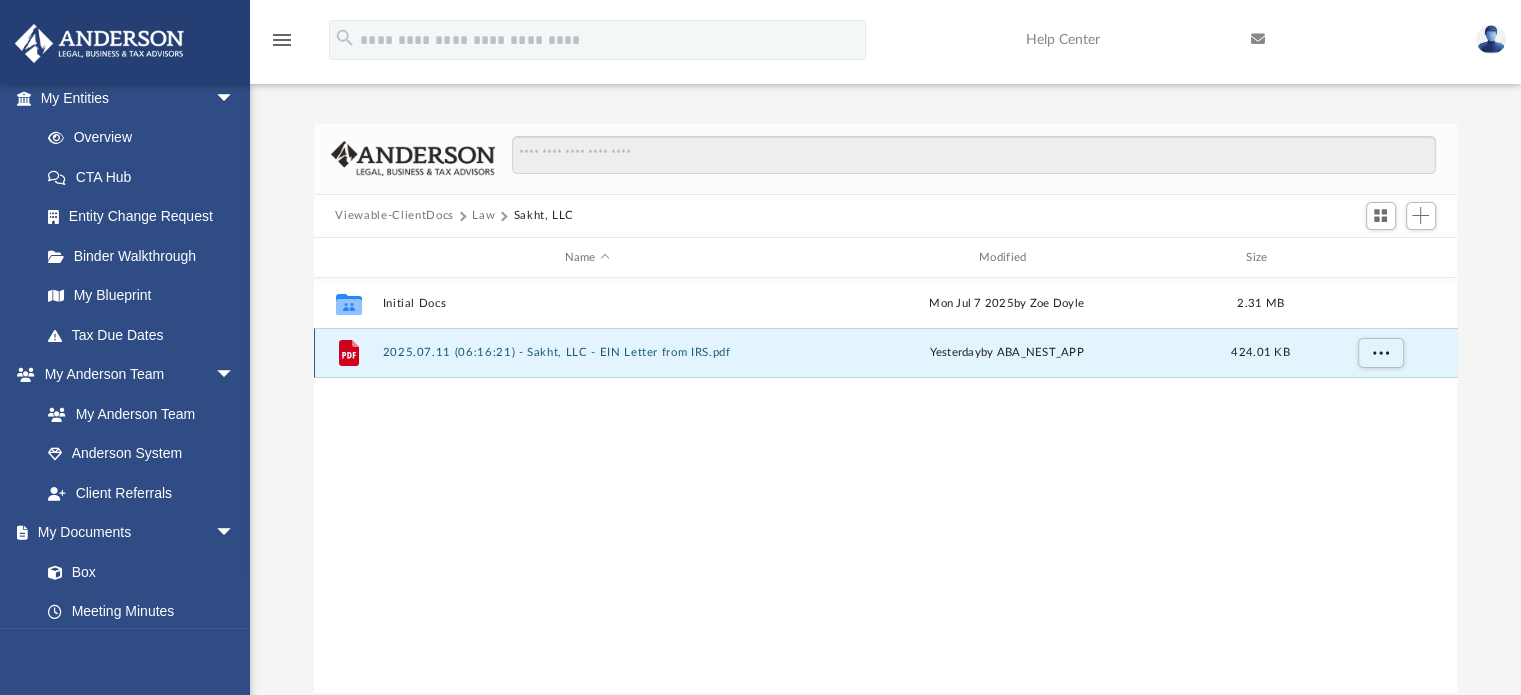 click on "2025.07.11 (06:16:21) - Sakht, LLC - EIN Letter from IRS.pdf" at bounding box center (587, 353) 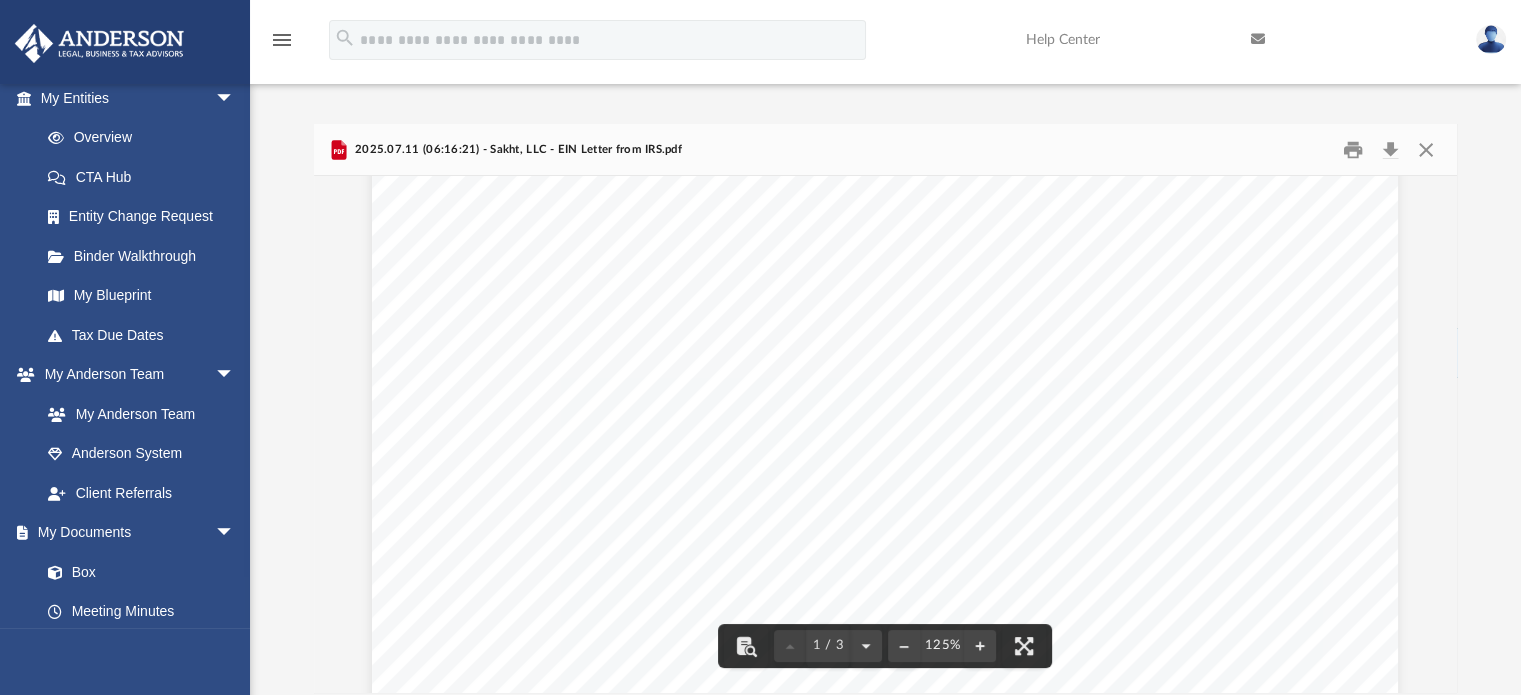 scroll, scrollTop: 386, scrollLeft: 0, axis: vertical 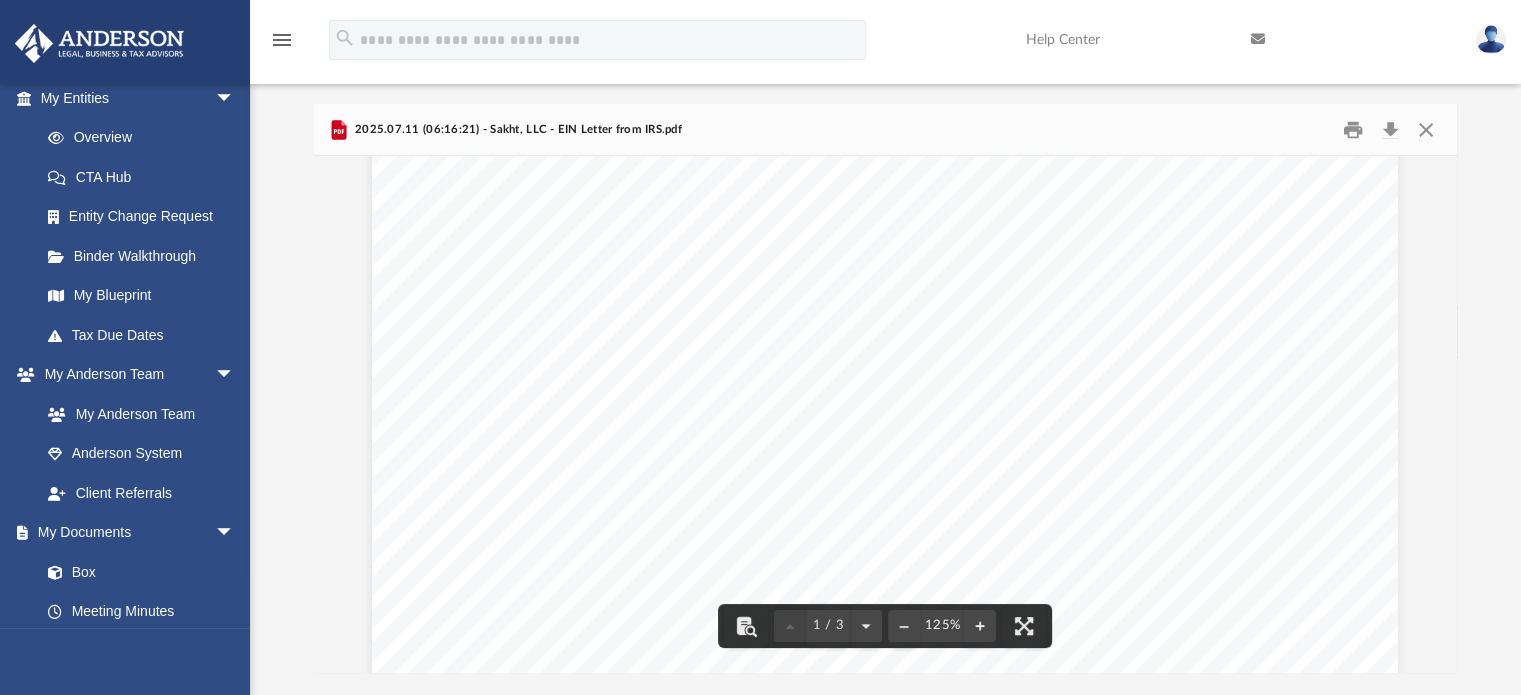 drag, startPoint x: 1440, startPoint y: 238, endPoint x: 1445, endPoint y: 170, distance: 68.18358 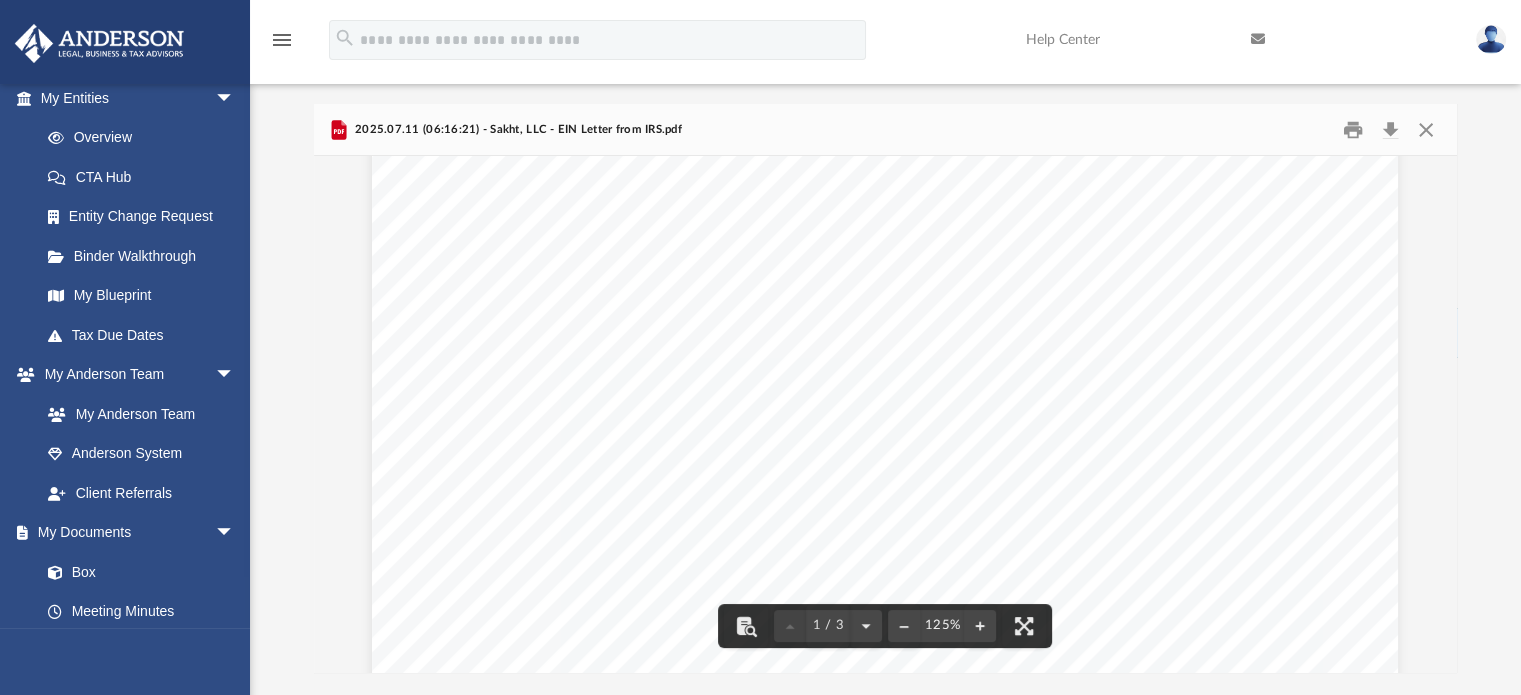 scroll, scrollTop: 106, scrollLeft: 0, axis: vertical 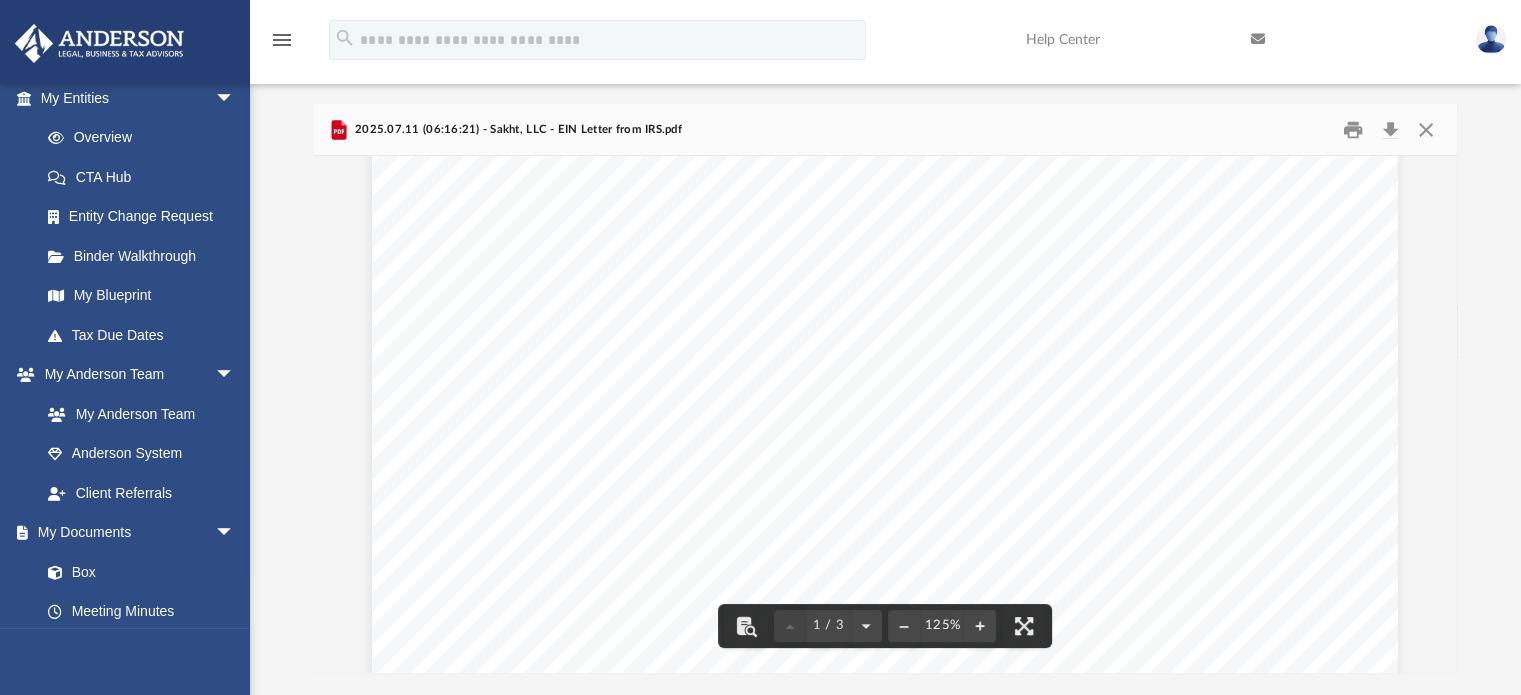 click on "Client Folder Found - Please contact your team for assistance. Viewable-ClientDocs Law Sakht, LLC Name Modified Size Collaborated Folder Initial Docs Mon Jul 7 2025 by Zoe Doyle 2.31 MB File 2025.07.11 (06:16:21) - Sakht, LLC - EIN Letter from IRS.pdf yesterday by ABA_NEST_APP 424.01 KB 2025.07.11 (06:16:21) - Sakht, LLC - EIN Letter from IRS.pdf Loading ..." at bounding box center (885, 388) 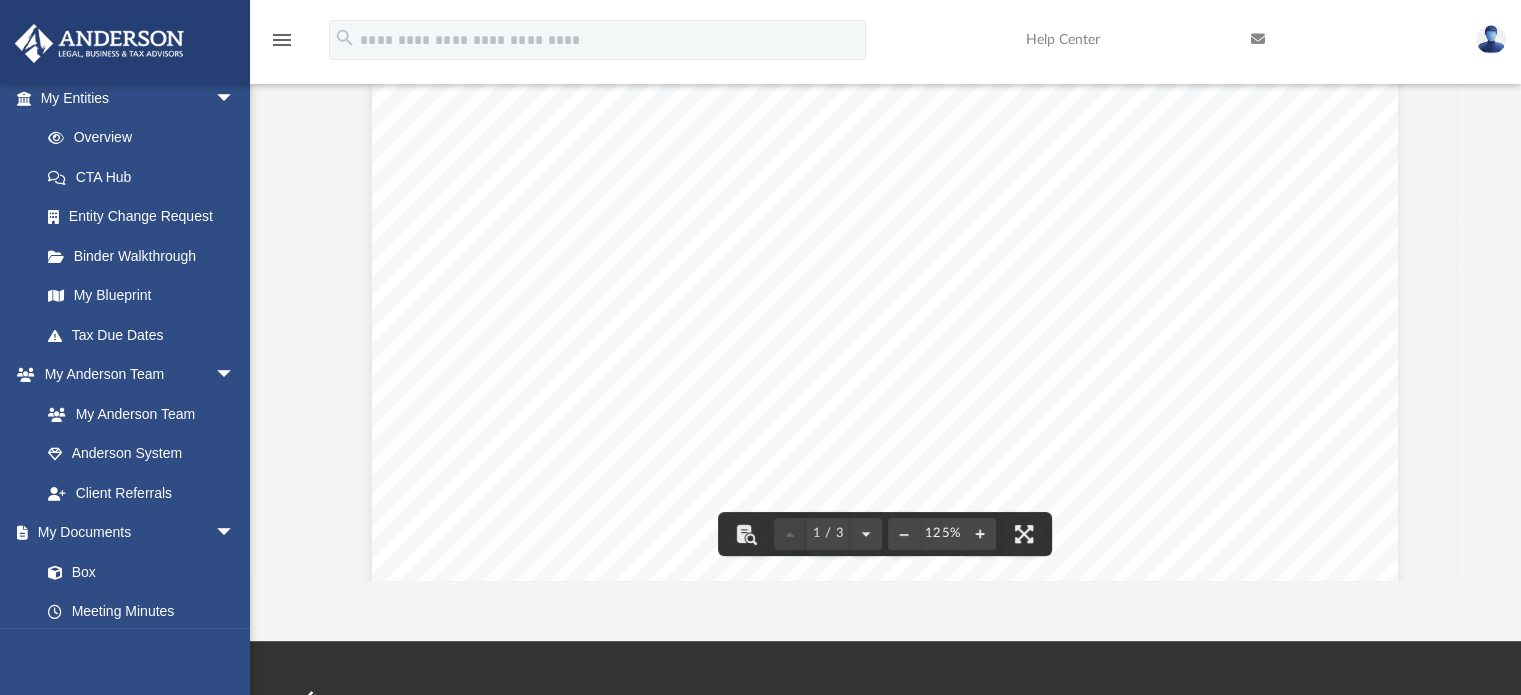 scroll, scrollTop: 156, scrollLeft: 0, axis: vertical 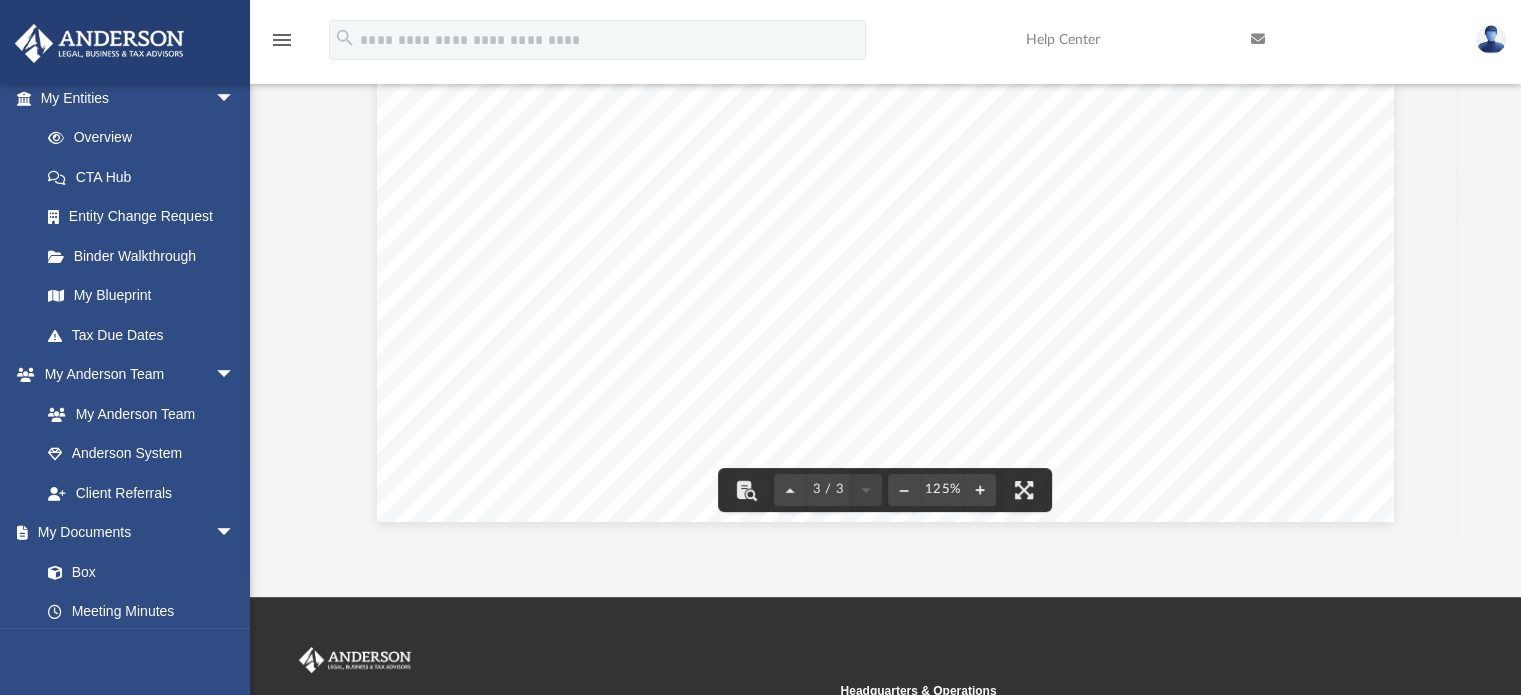 drag, startPoint x: 1236, startPoint y: 375, endPoint x: 1165, endPoint y: 434, distance: 92.31468 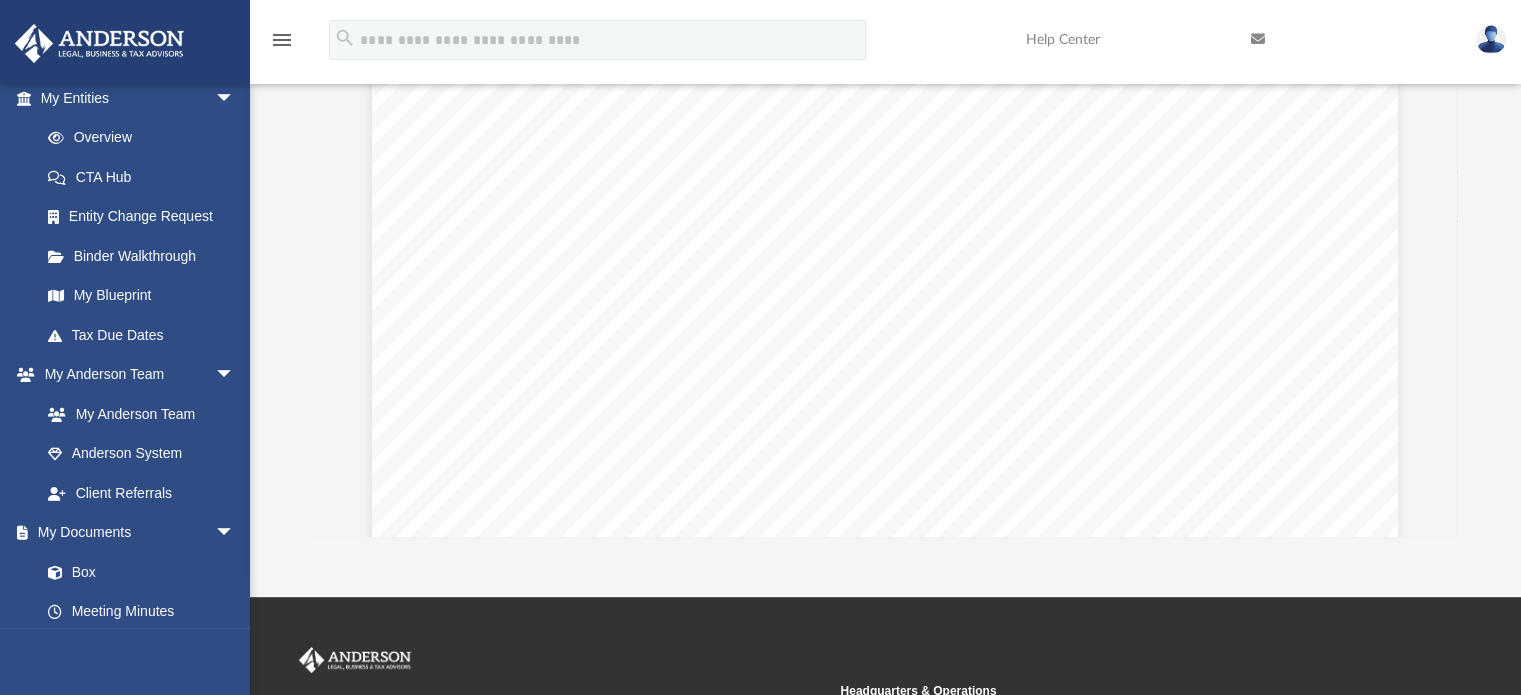 scroll, scrollTop: 0, scrollLeft: 0, axis: both 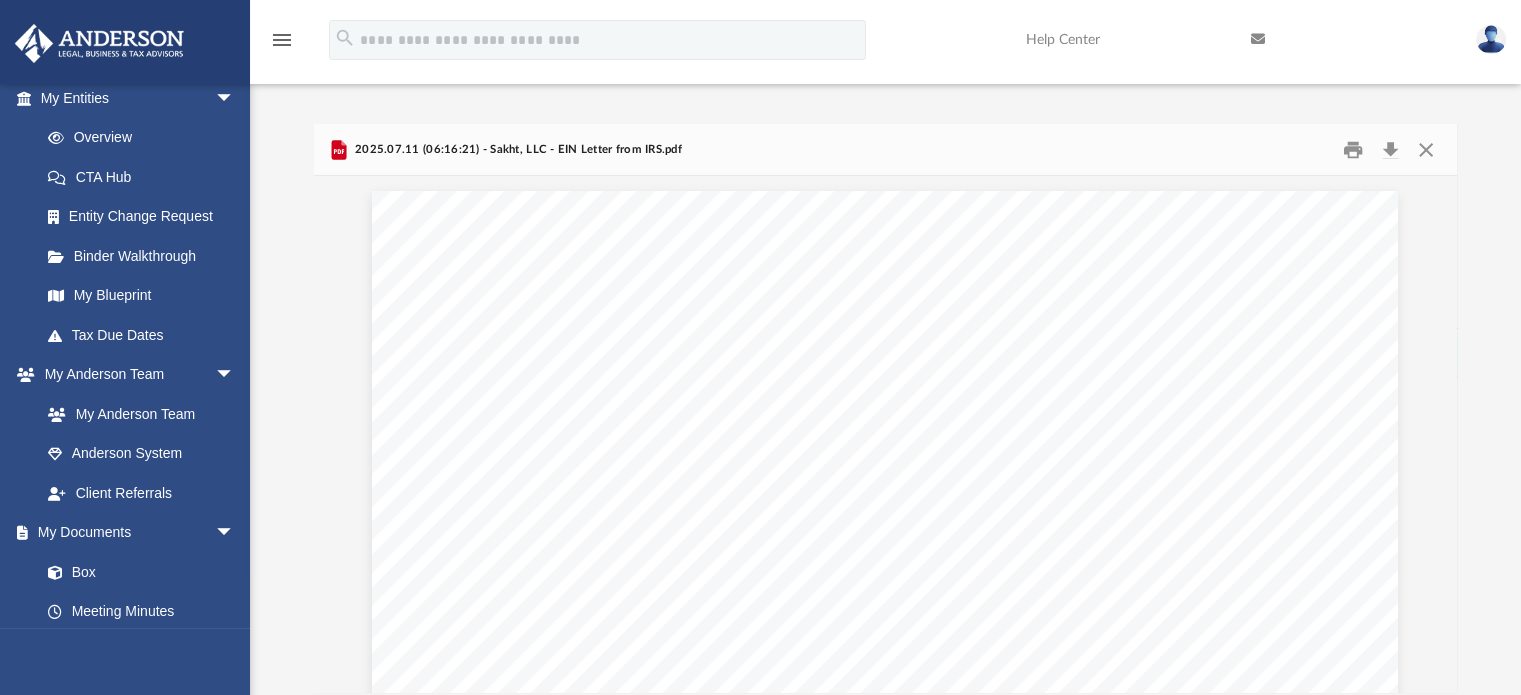 click at bounding box center (1491, 39) 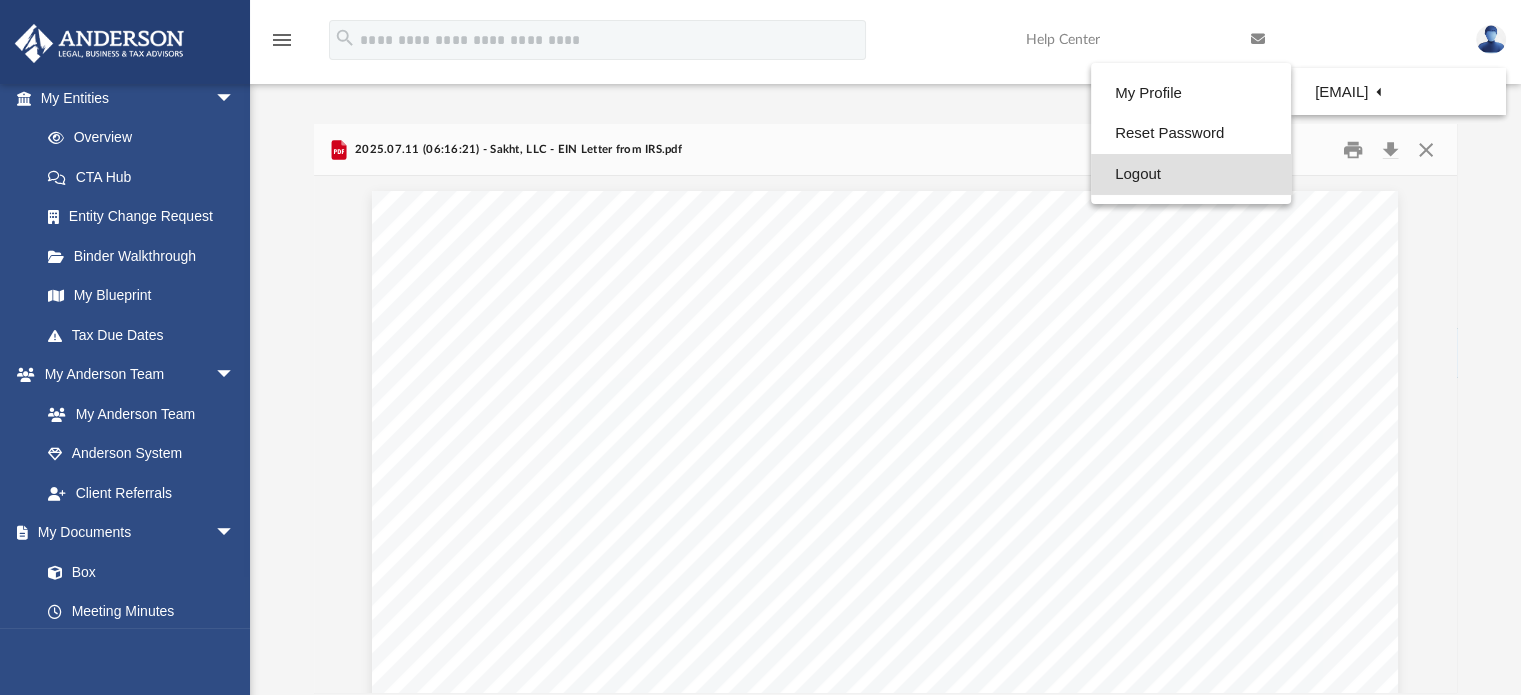 click on "Logout" at bounding box center (1191, 174) 